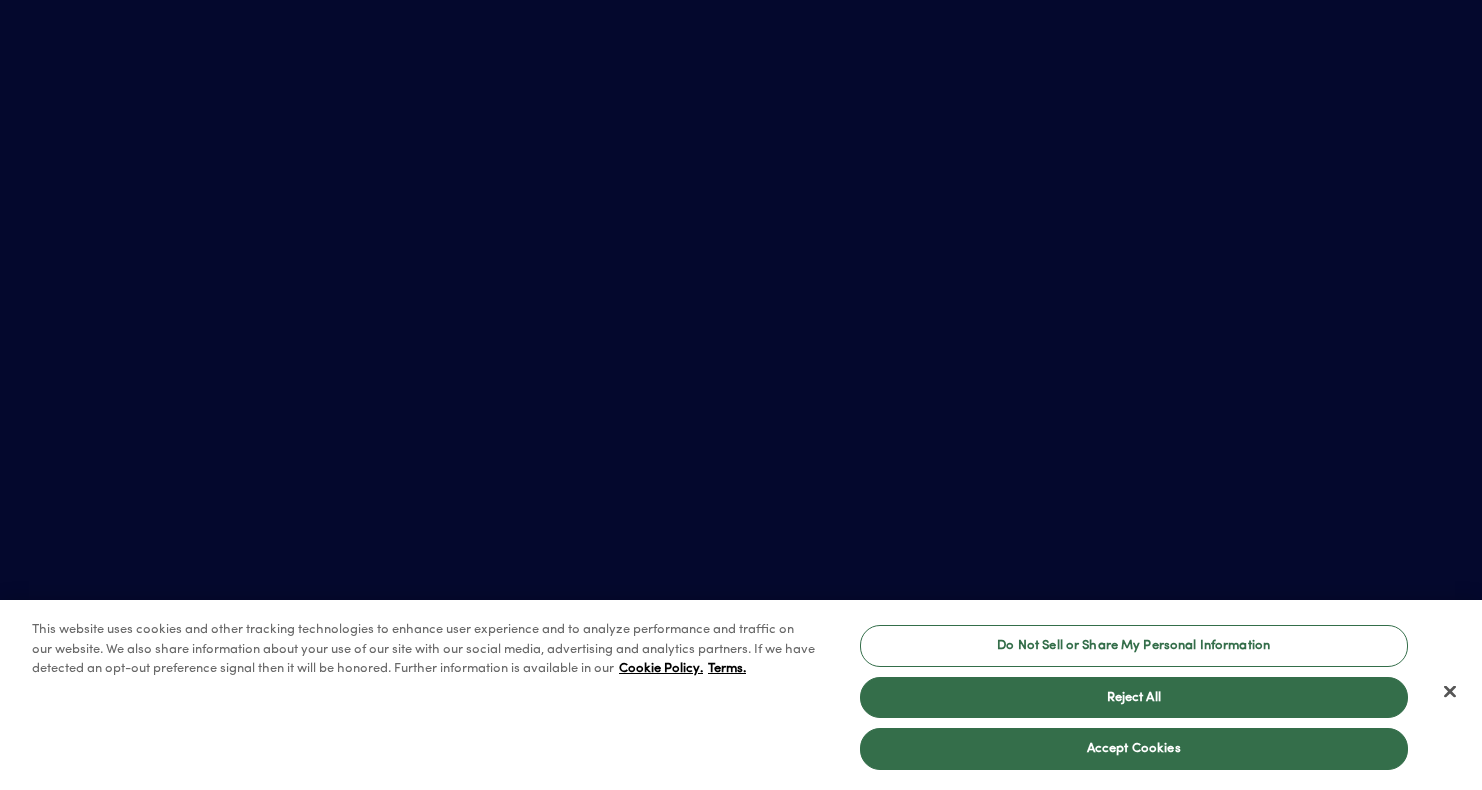 scroll, scrollTop: 0, scrollLeft: 0, axis: both 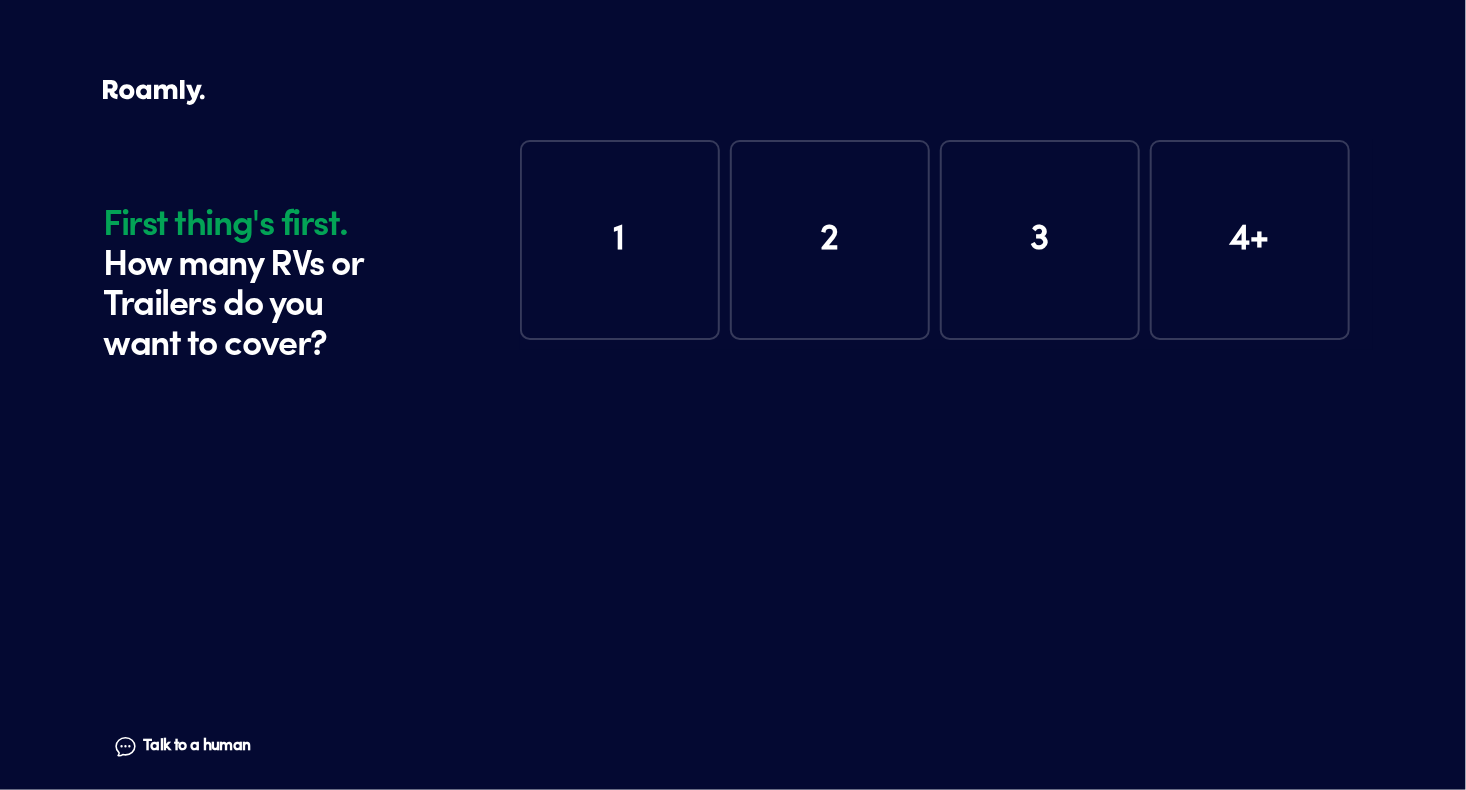 click on "1" at bounding box center (620, 240) 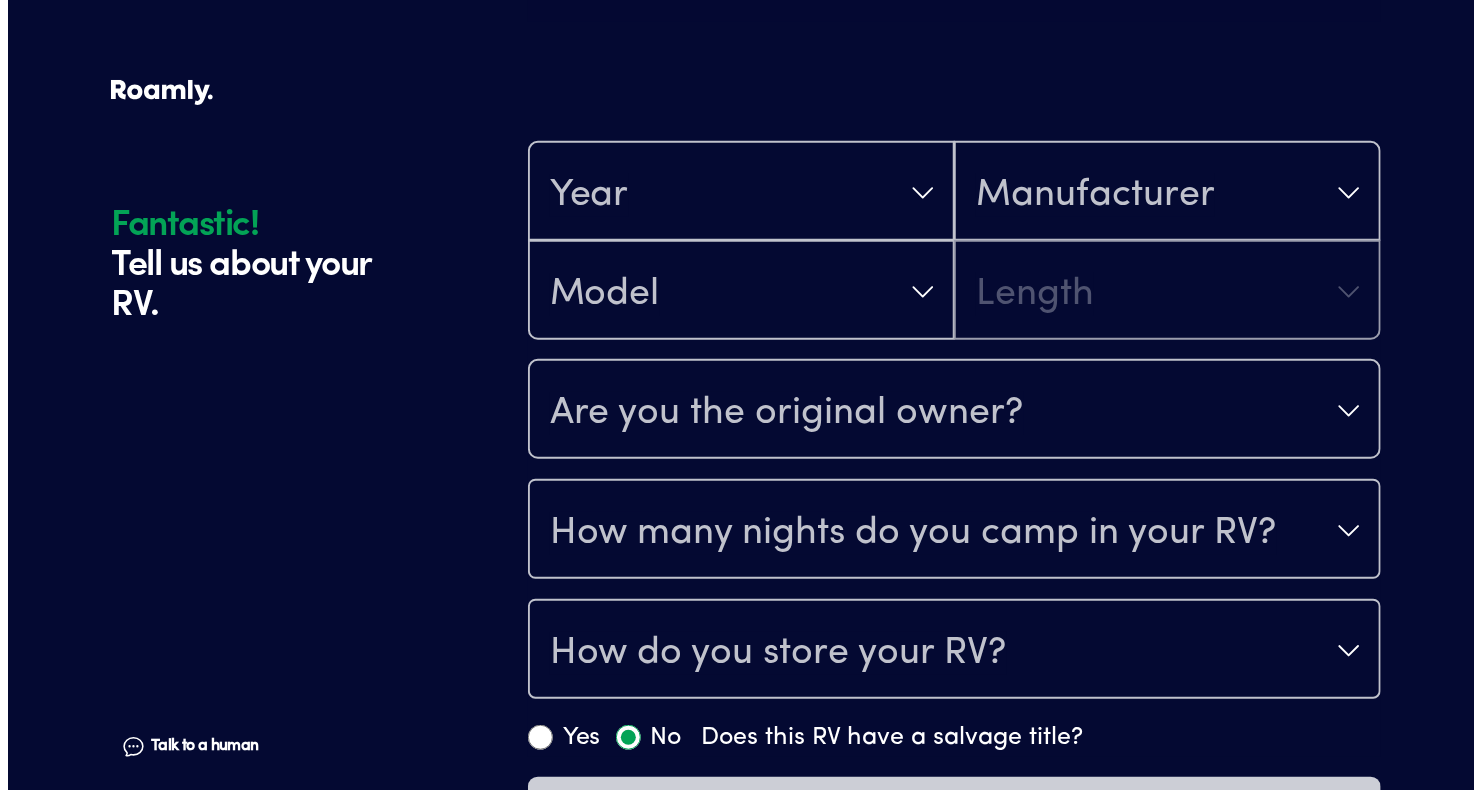 scroll, scrollTop: 390, scrollLeft: 0, axis: vertical 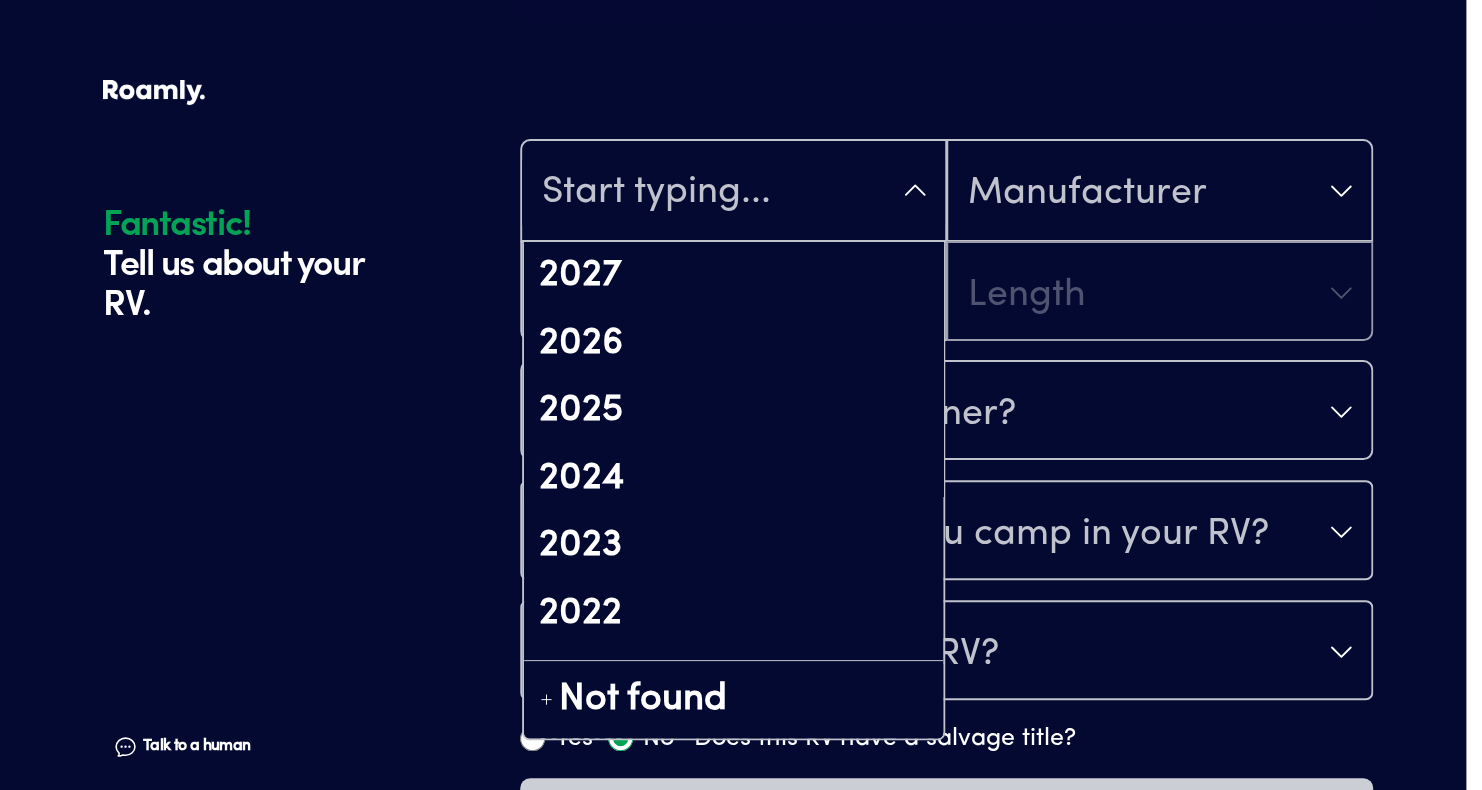 click at bounding box center (733, 192) 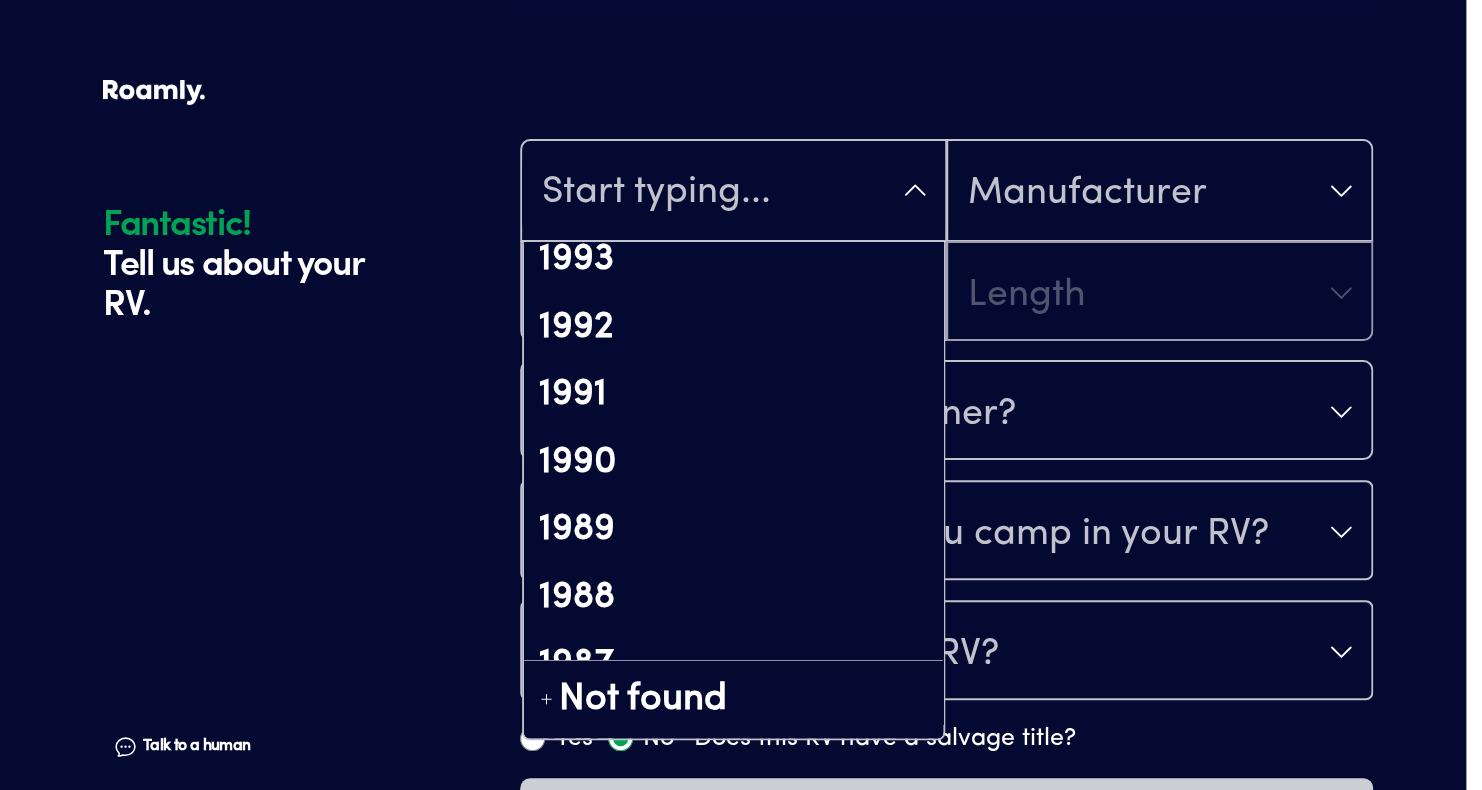 scroll, scrollTop: 2315, scrollLeft: 0, axis: vertical 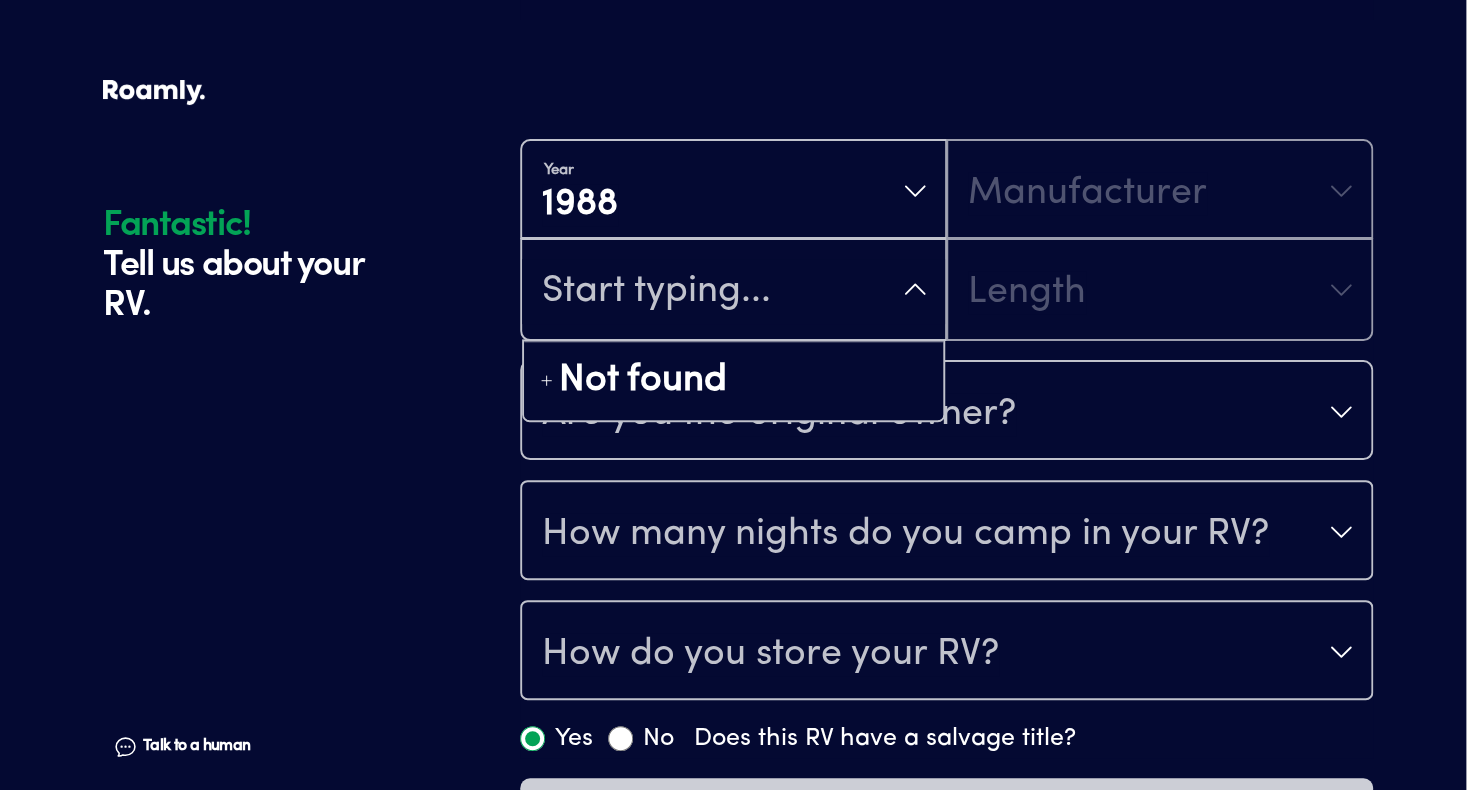 click at bounding box center (733, 291) 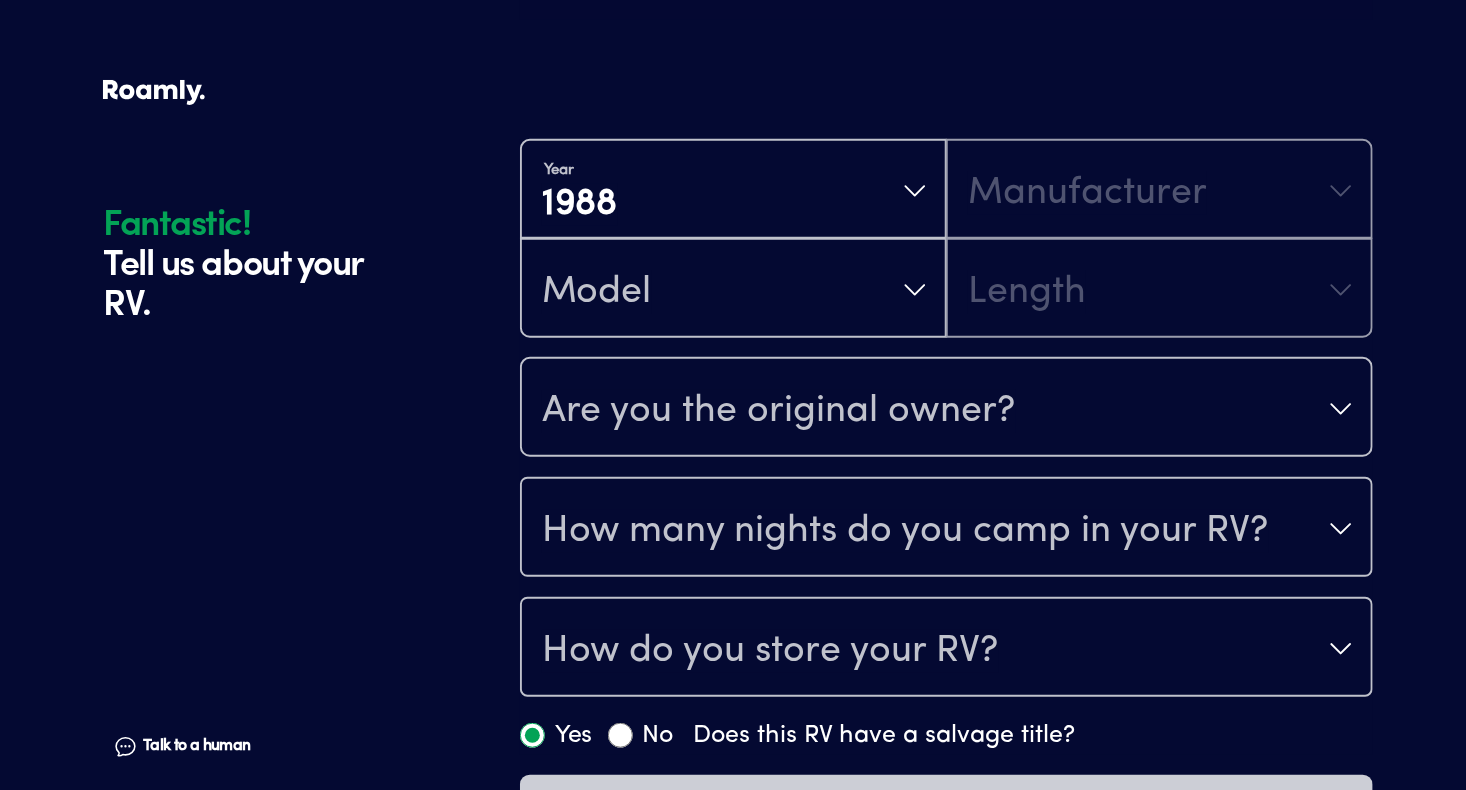 click on "Model Length" at bounding box center [946, 288] 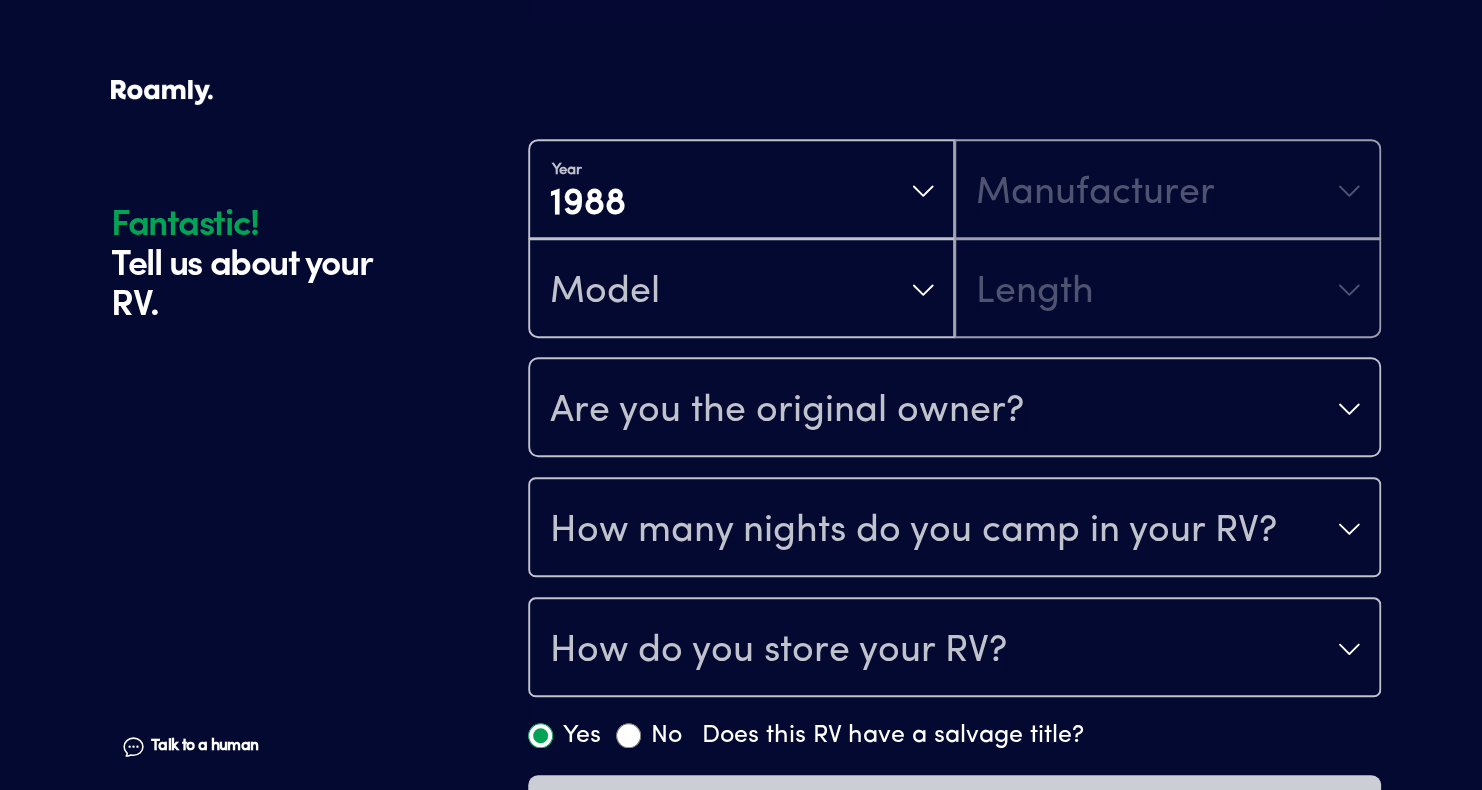 click on "Are you the original owner?" at bounding box center (954, 409) 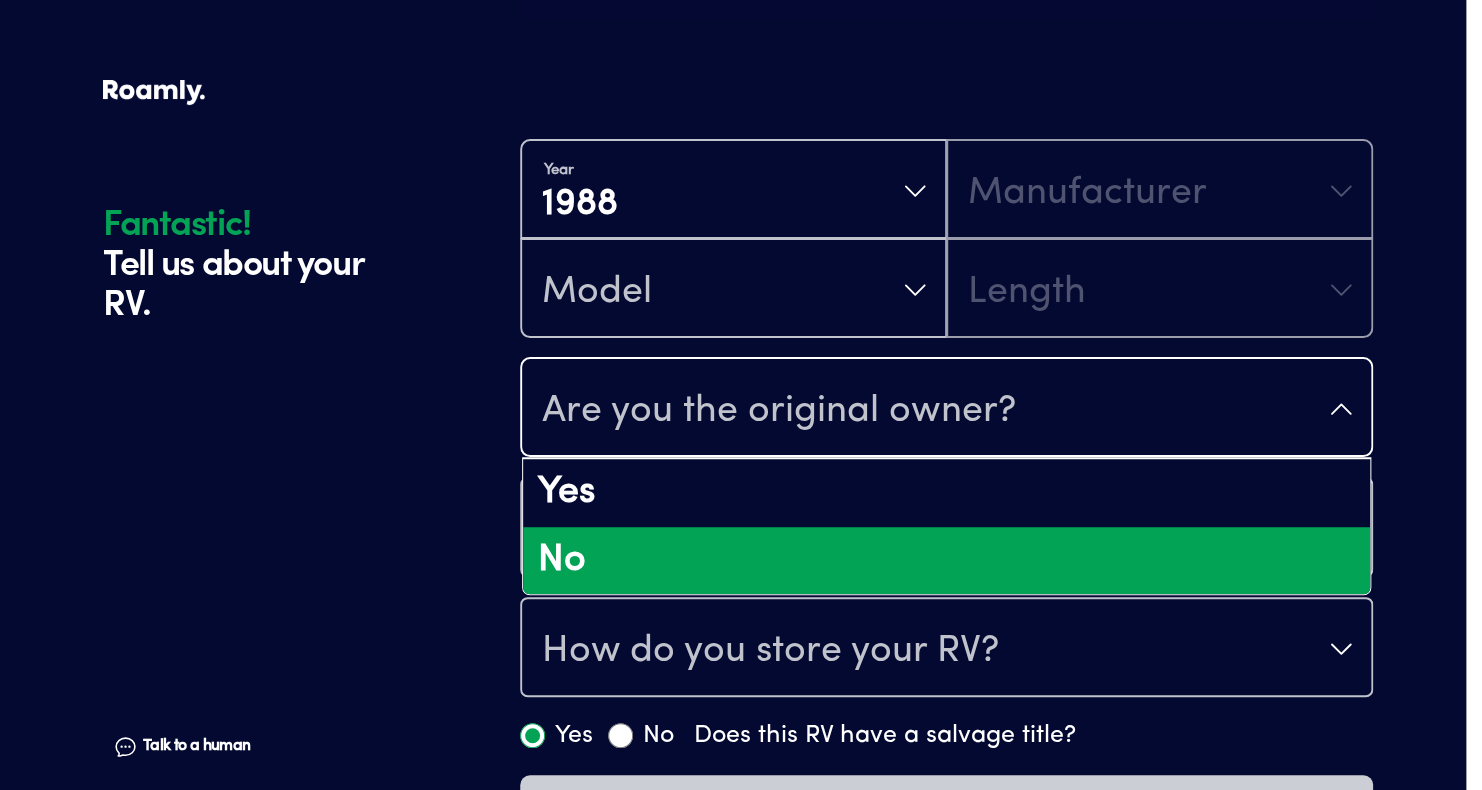 click on "No" at bounding box center [946, 561] 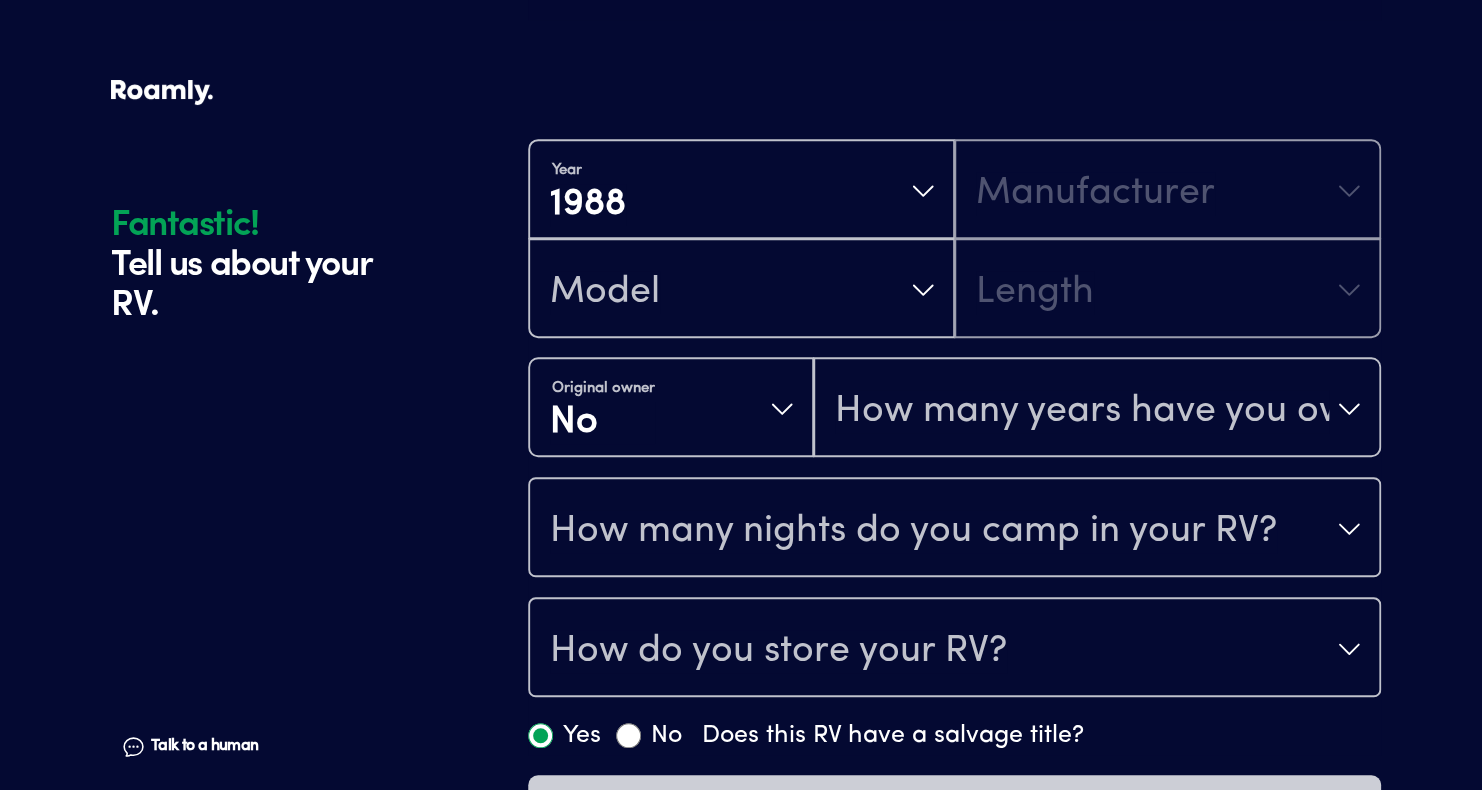 click on "How do you store your RV?" at bounding box center [954, 649] 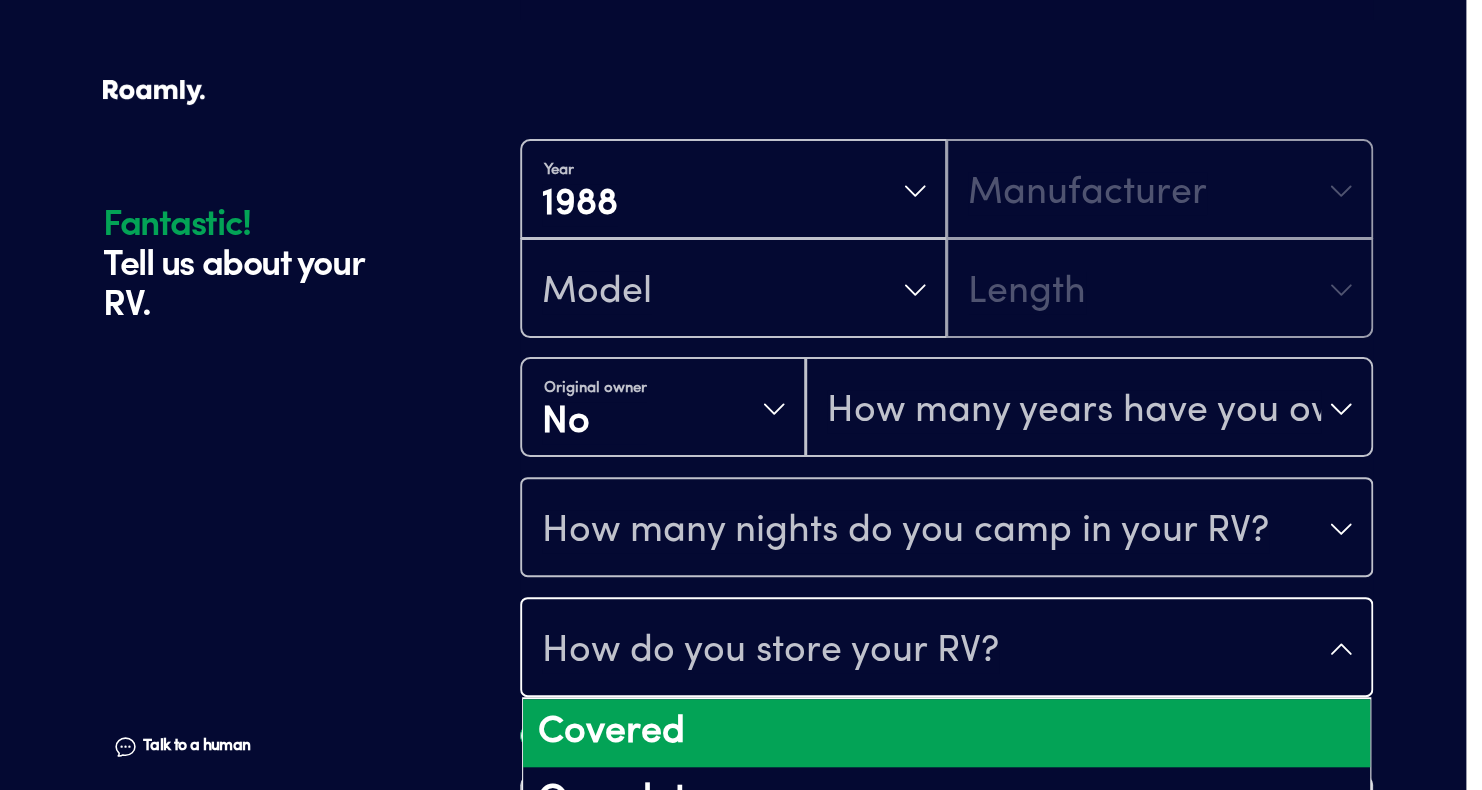 click on "Covered" at bounding box center [946, 733] 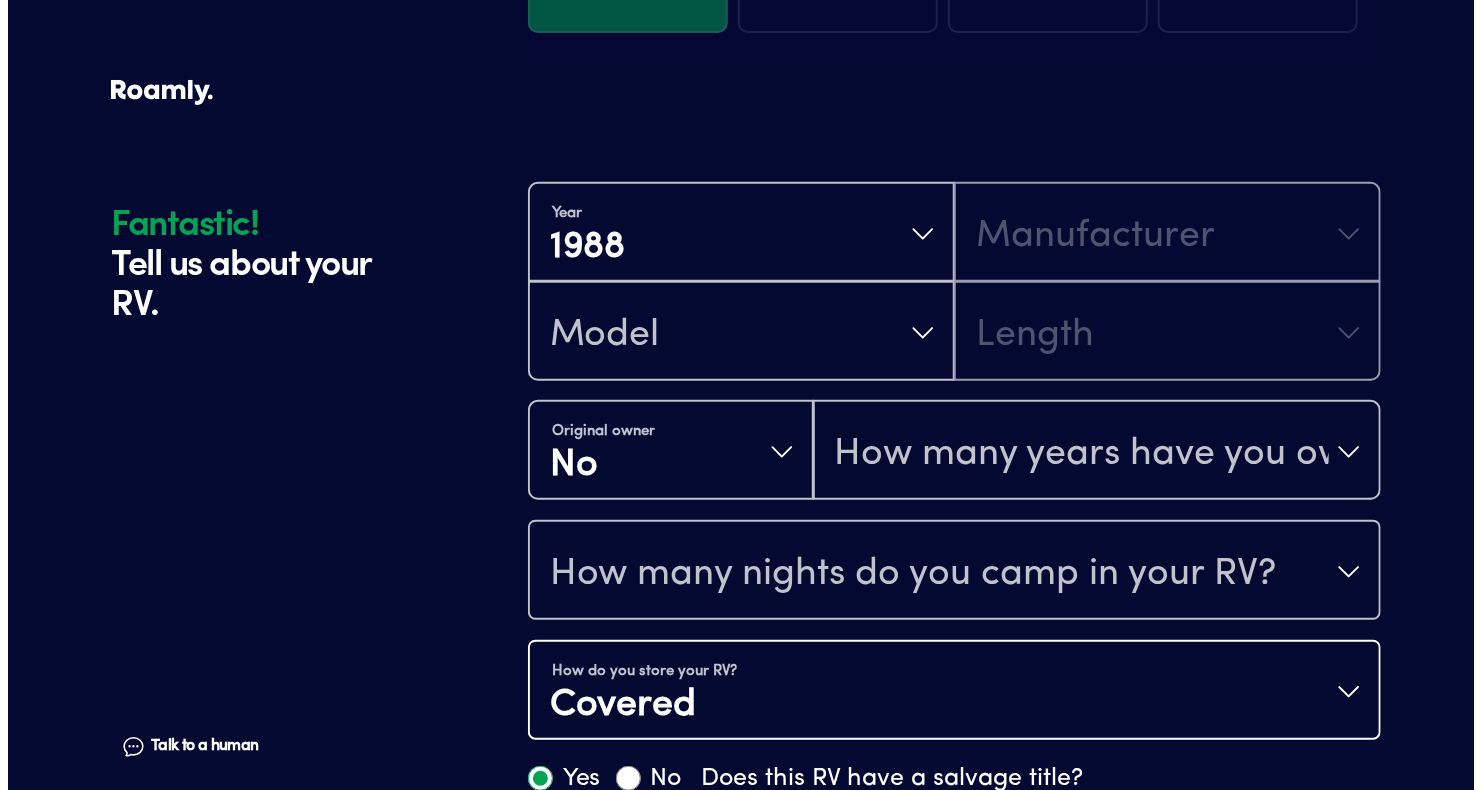 scroll, scrollTop: 346, scrollLeft: 0, axis: vertical 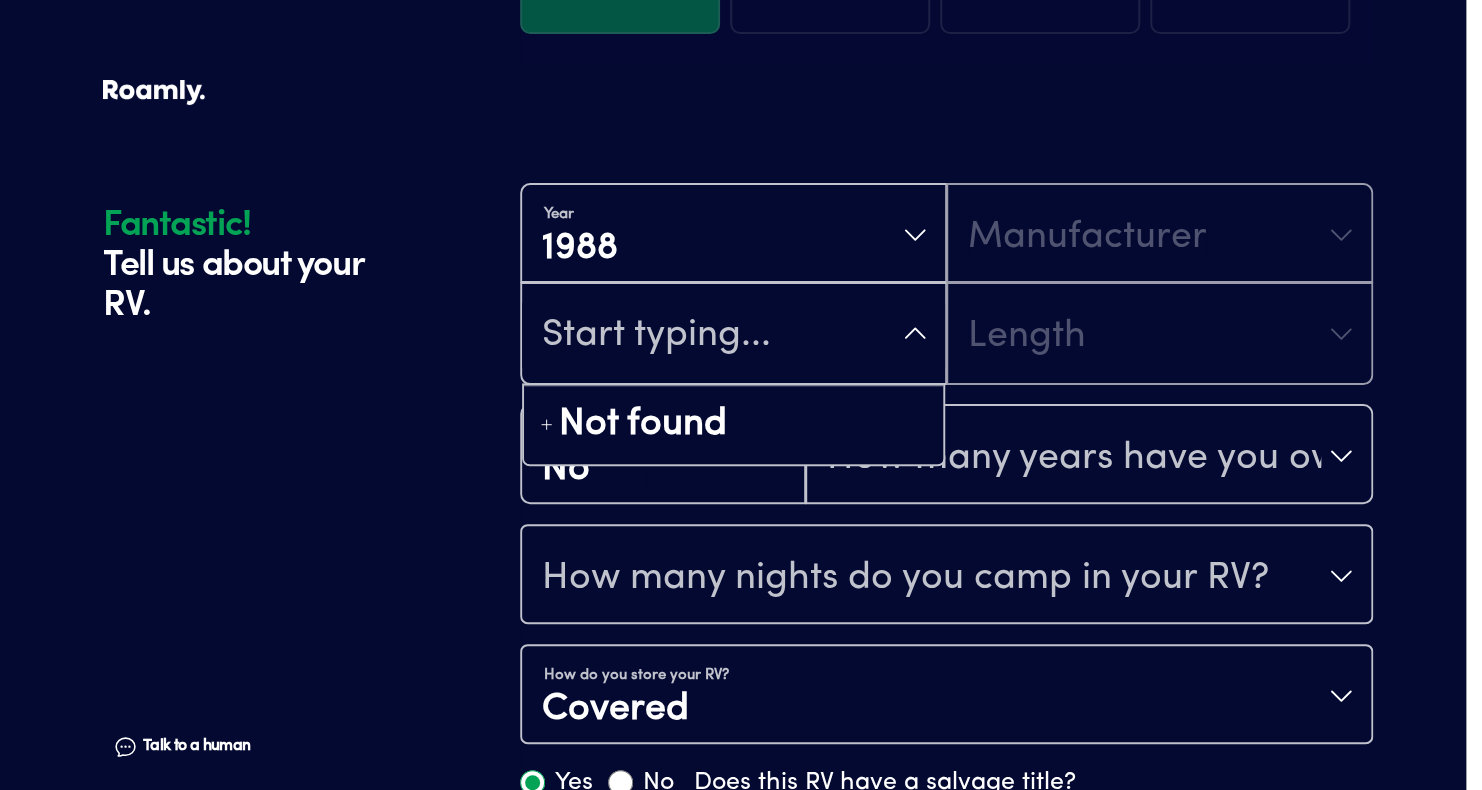 click at bounding box center [733, 335] 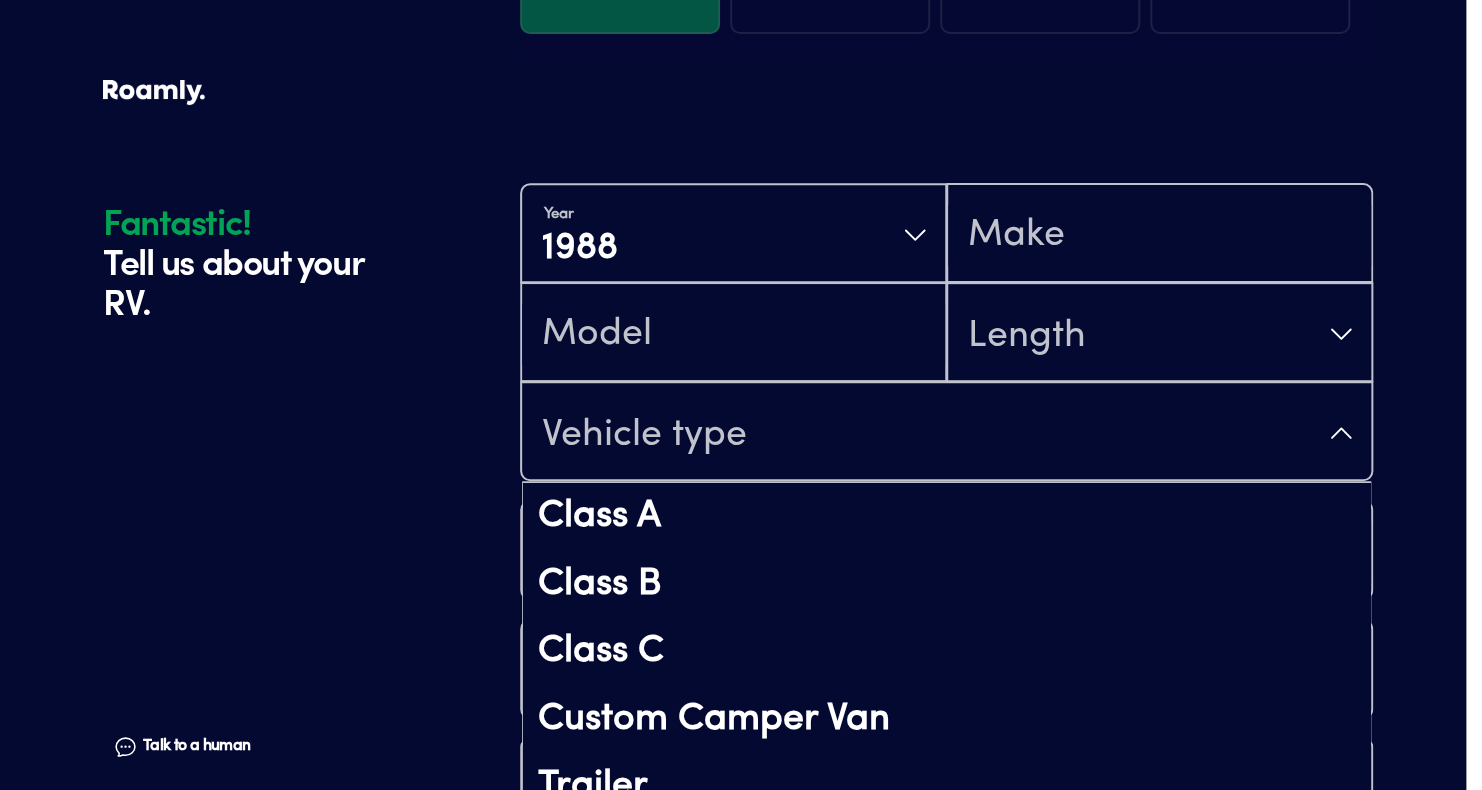 click on "Vehicle type" at bounding box center [946, 433] 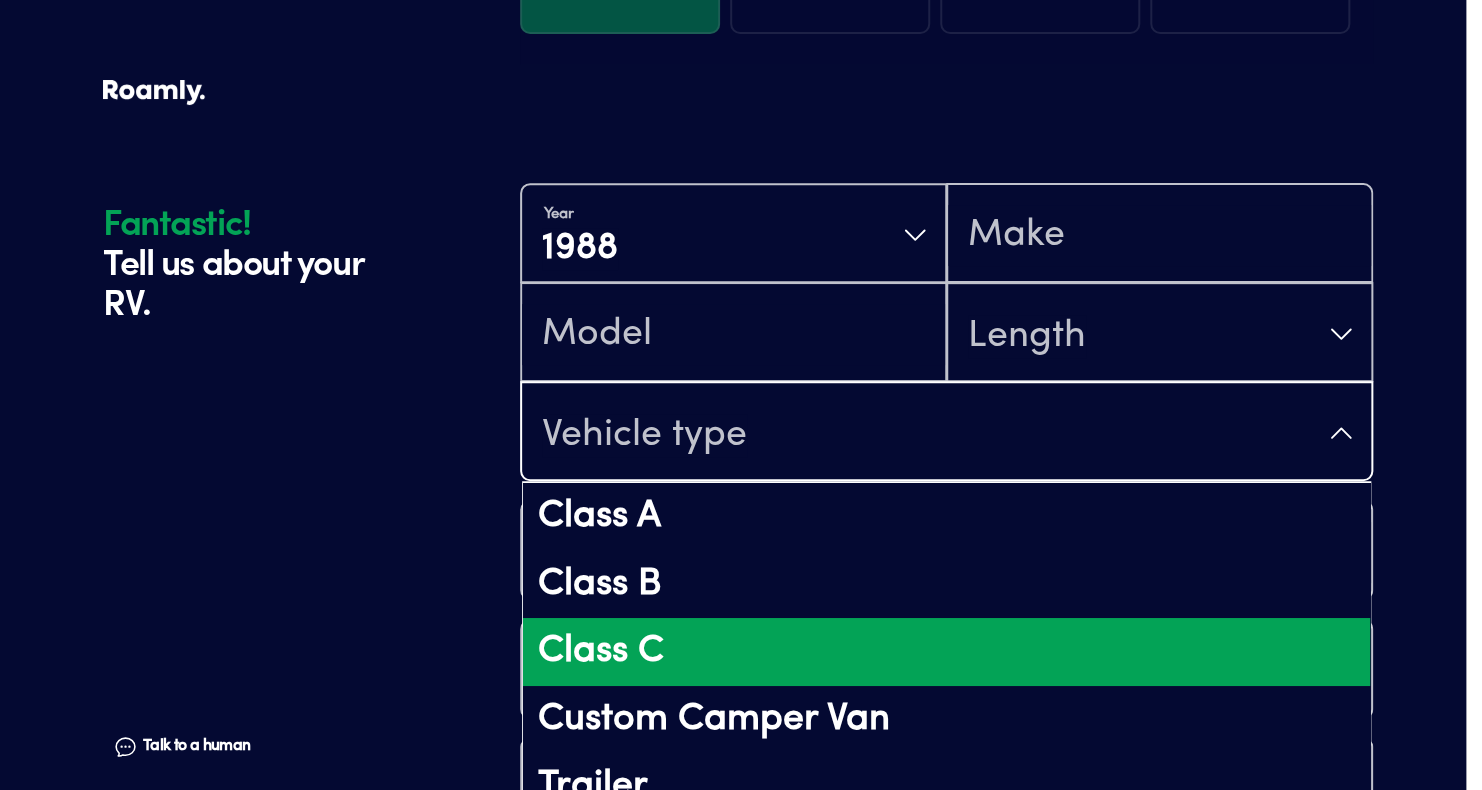 click on "Class C" at bounding box center [946, 652] 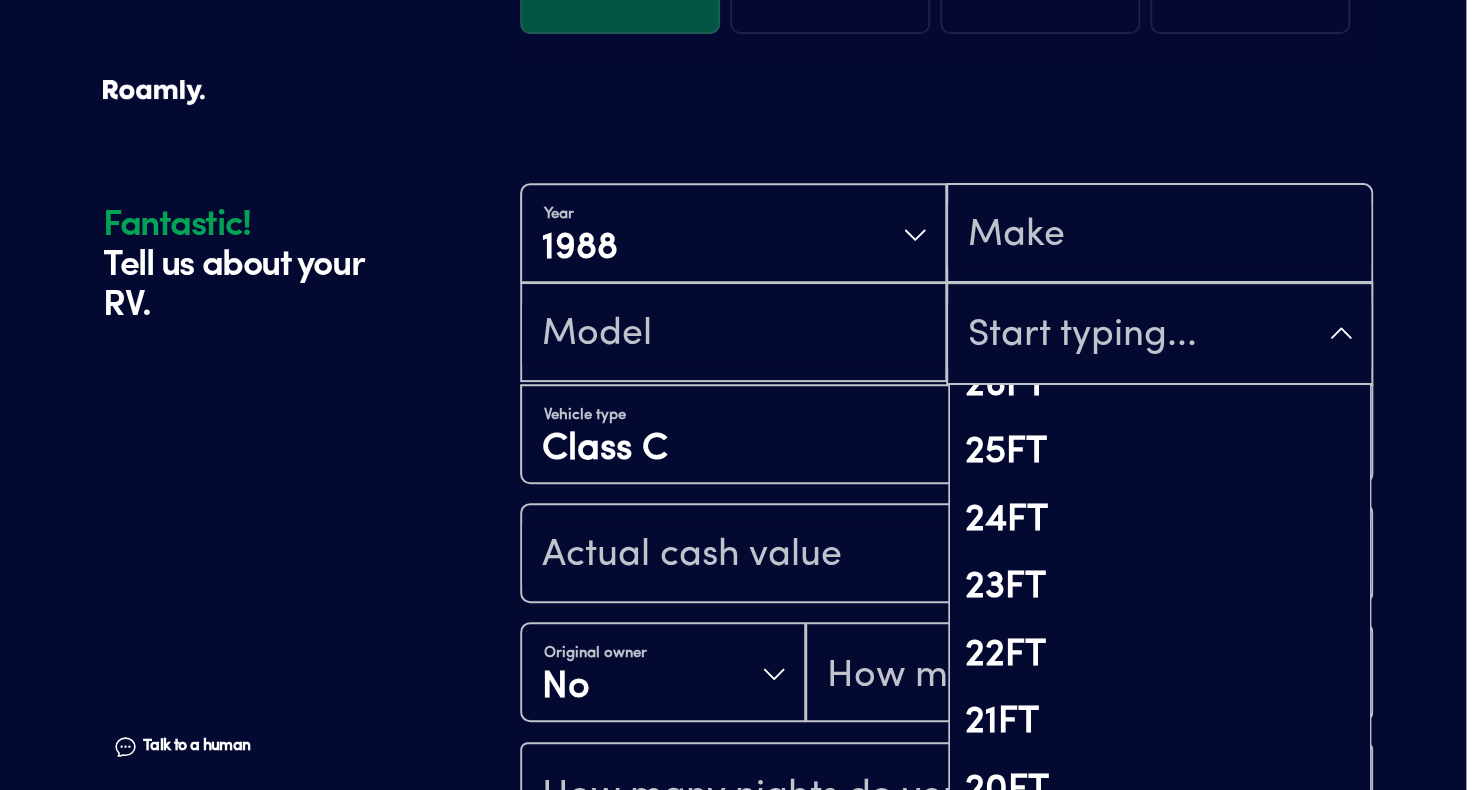 scroll, scrollTop: 1382, scrollLeft: 0, axis: vertical 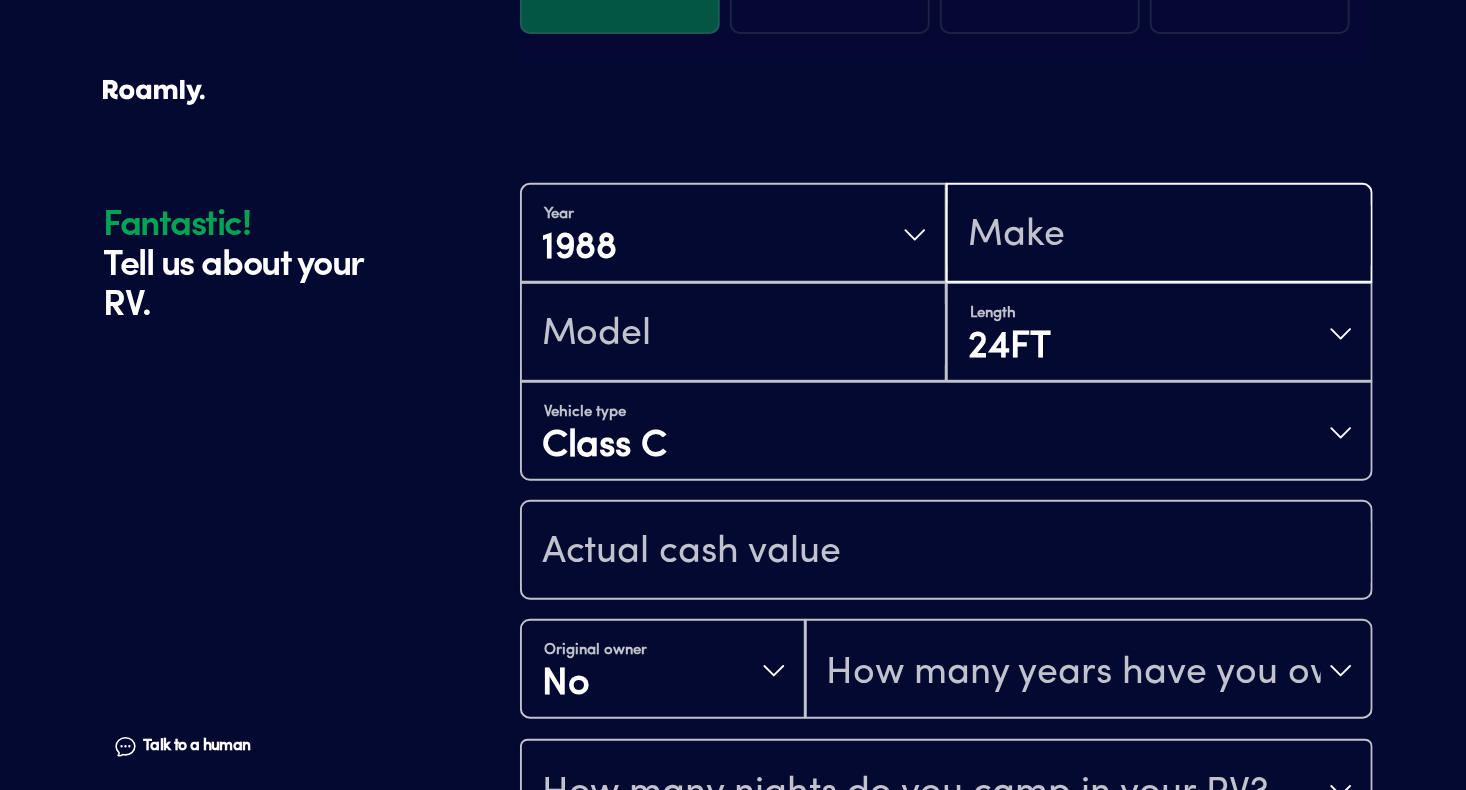 click at bounding box center [1159, 235] 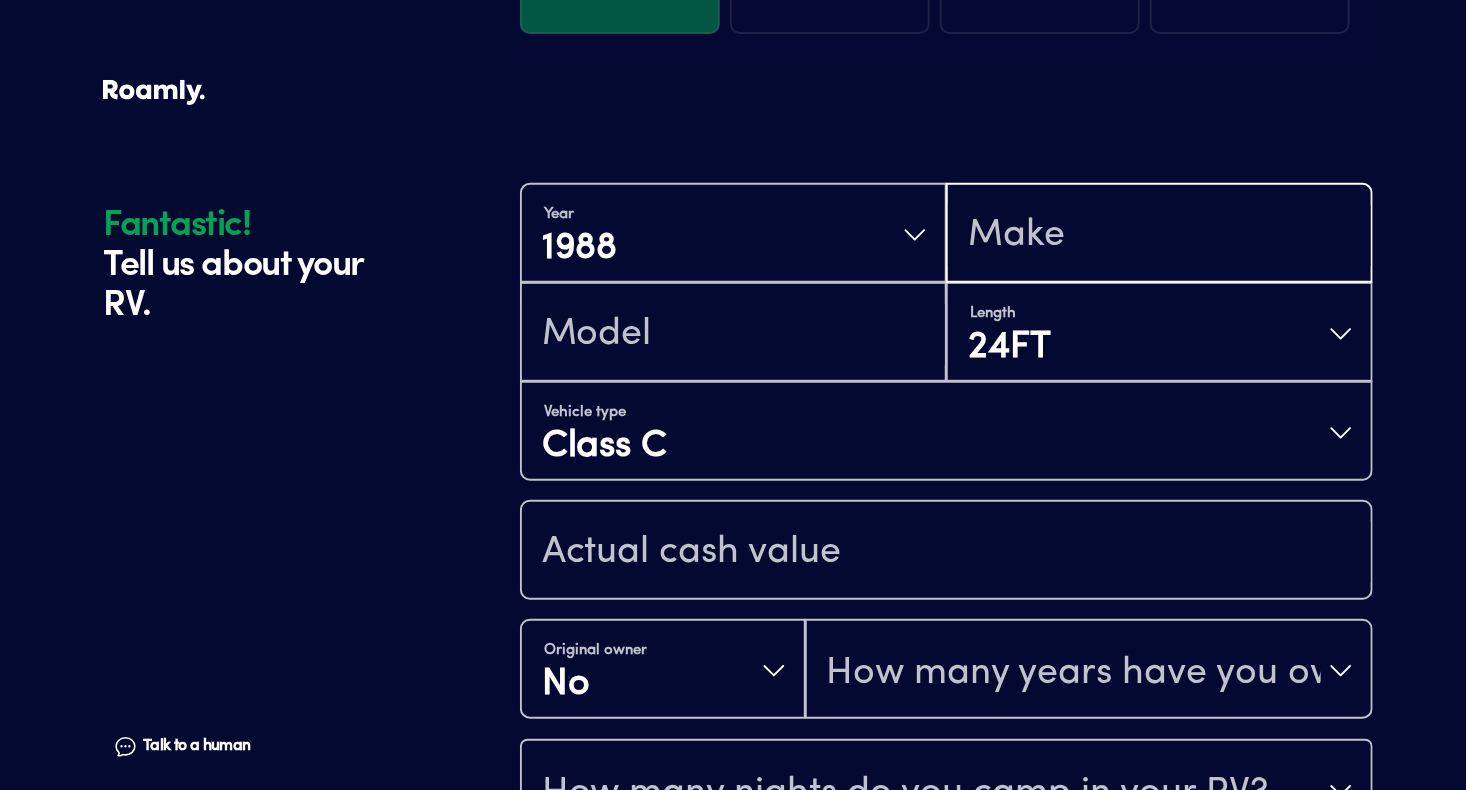 drag, startPoint x: 1087, startPoint y: 236, endPoint x: 1484, endPoint y: 432, distance: 442.7471 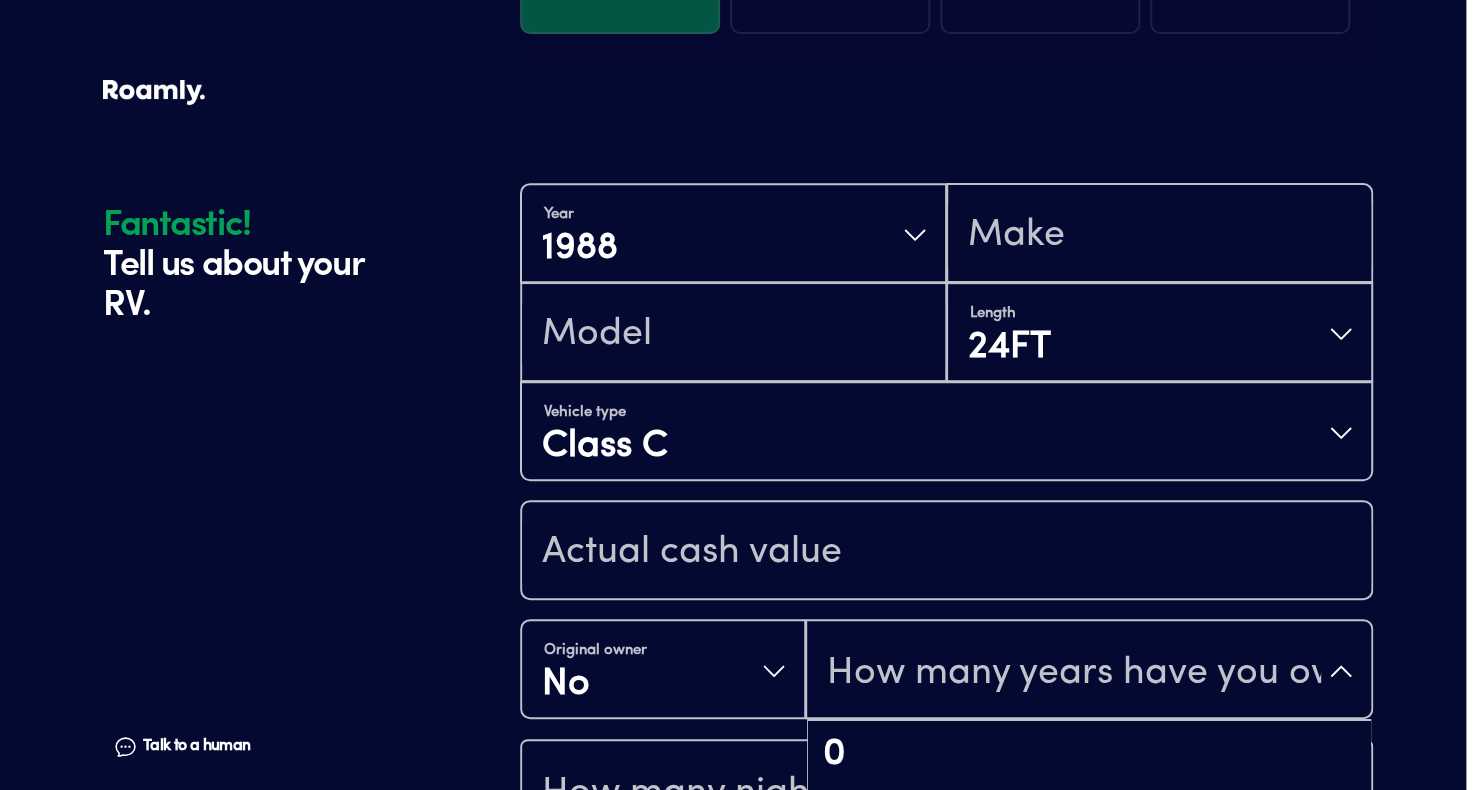 click on "How many years have you owned it?" at bounding box center [1089, 671] 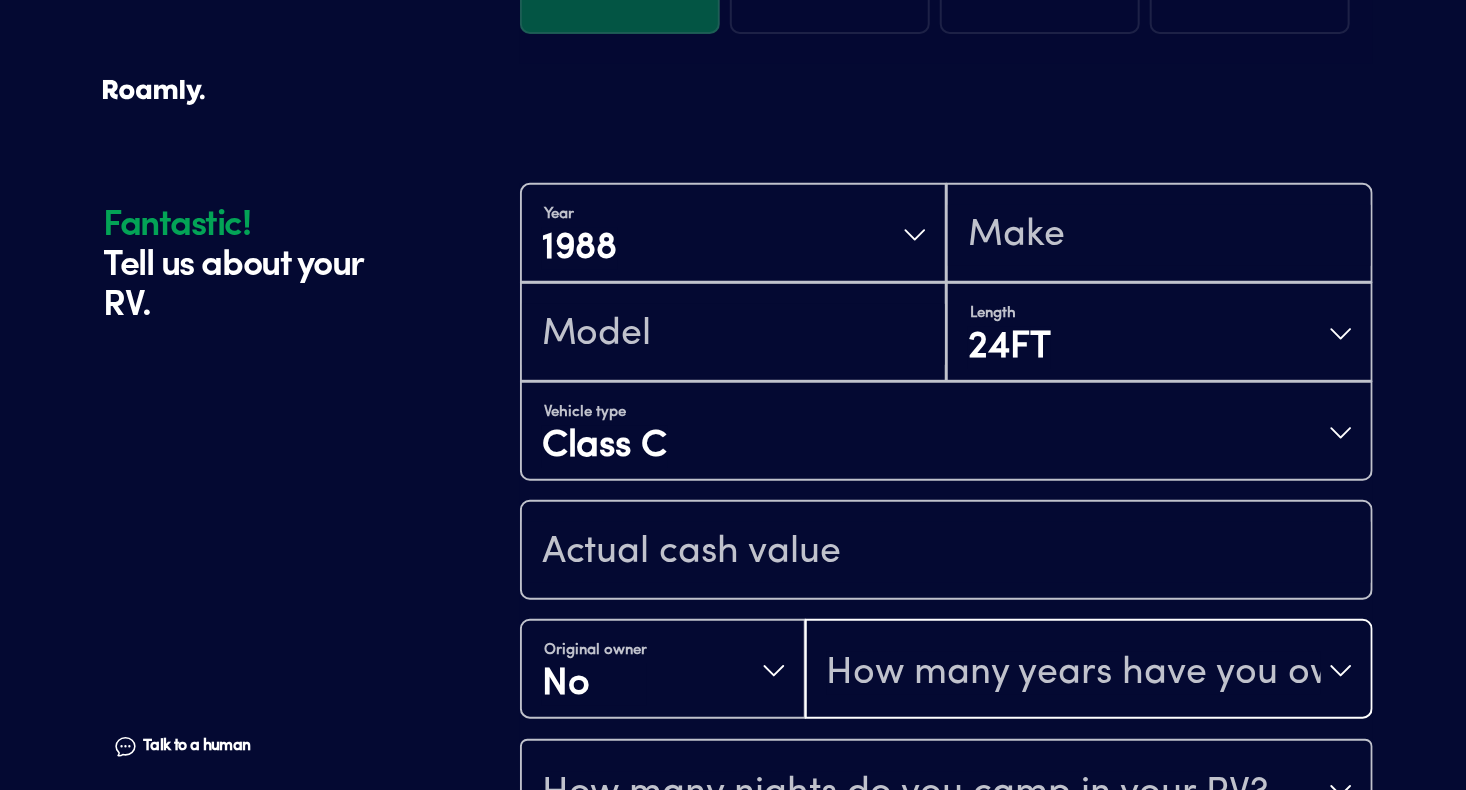 click on "How many years have you owned it?" at bounding box center [1074, 673] 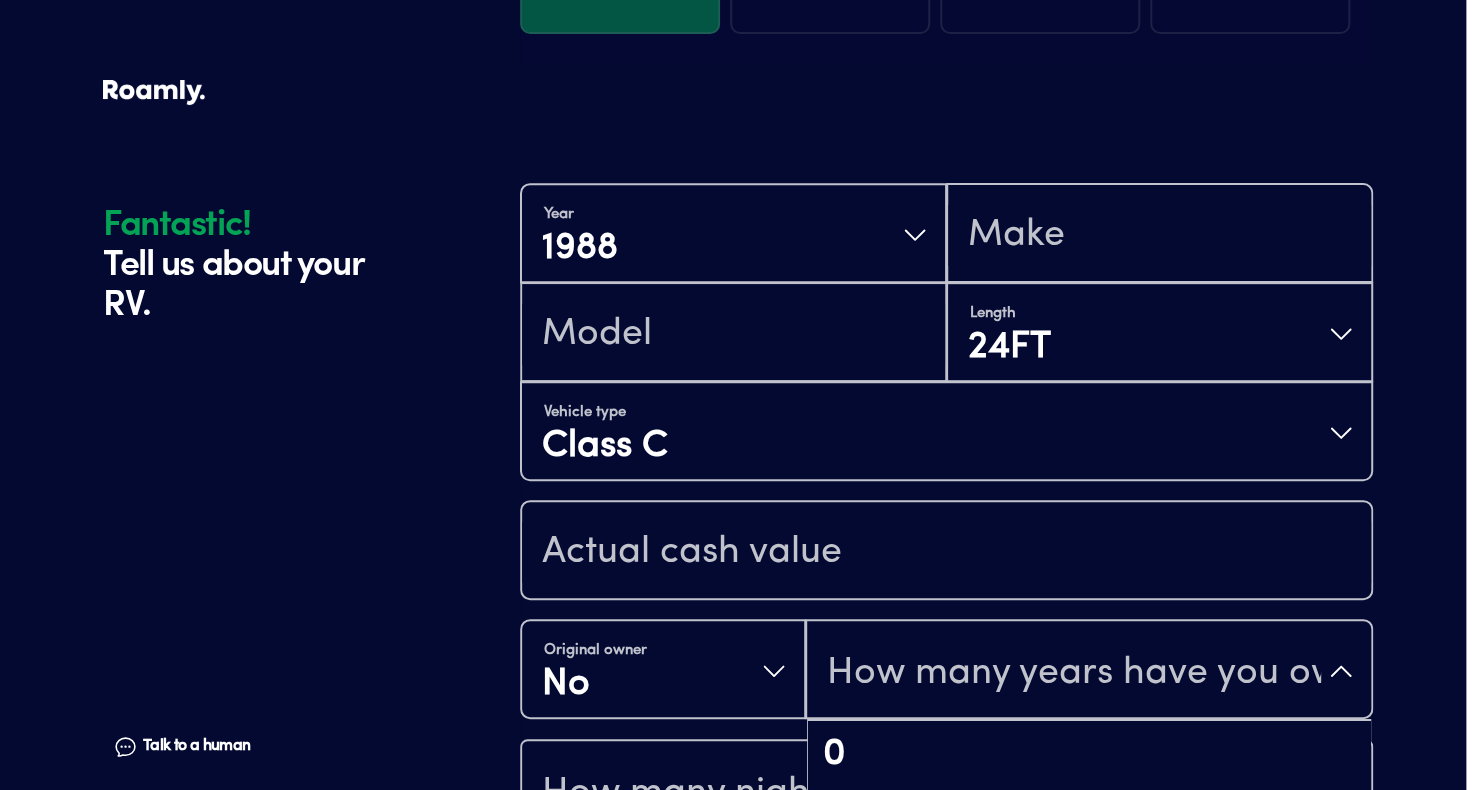 click on "How many years have you owned it?" at bounding box center [1089, 671] 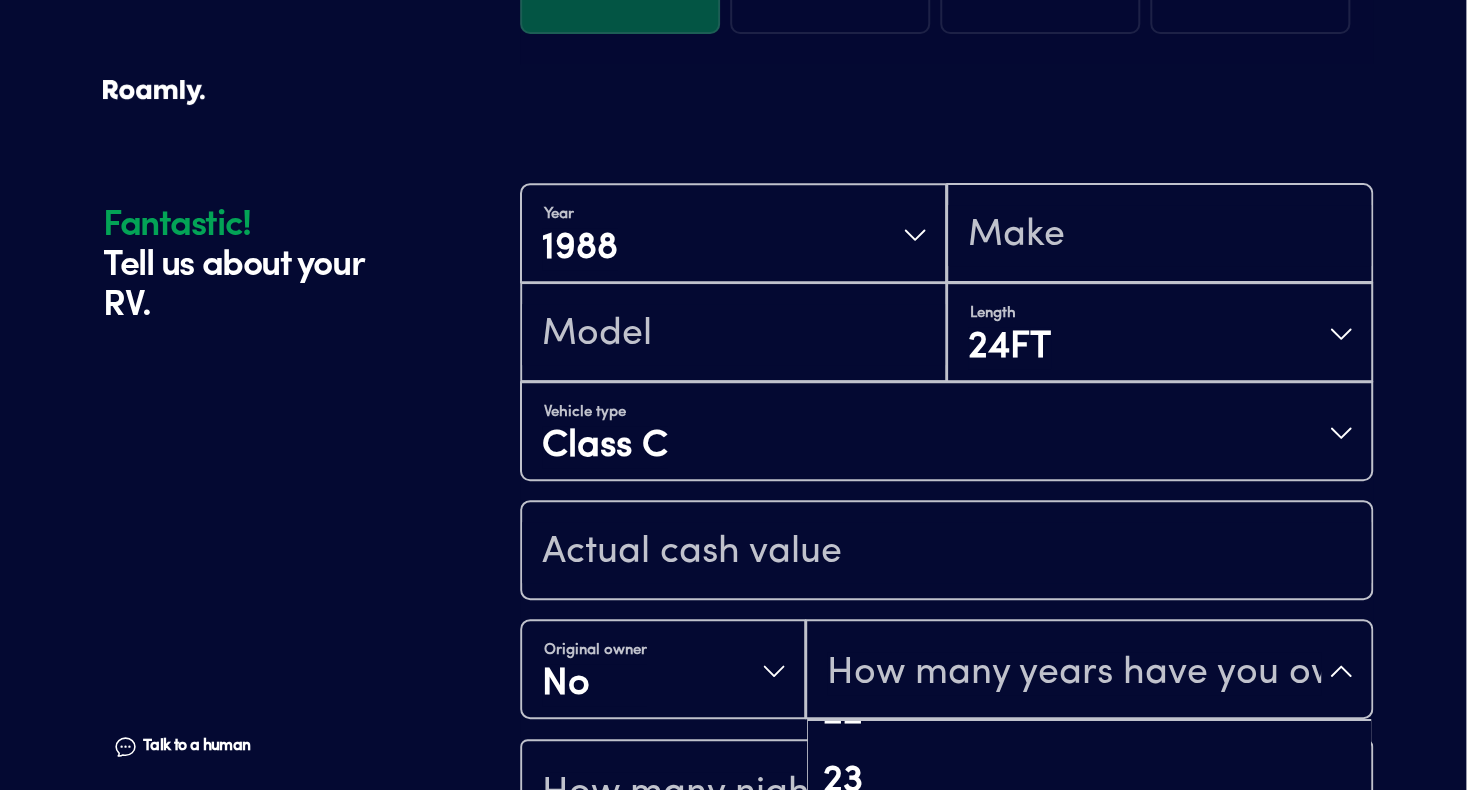 scroll, scrollTop: 1594, scrollLeft: 0, axis: vertical 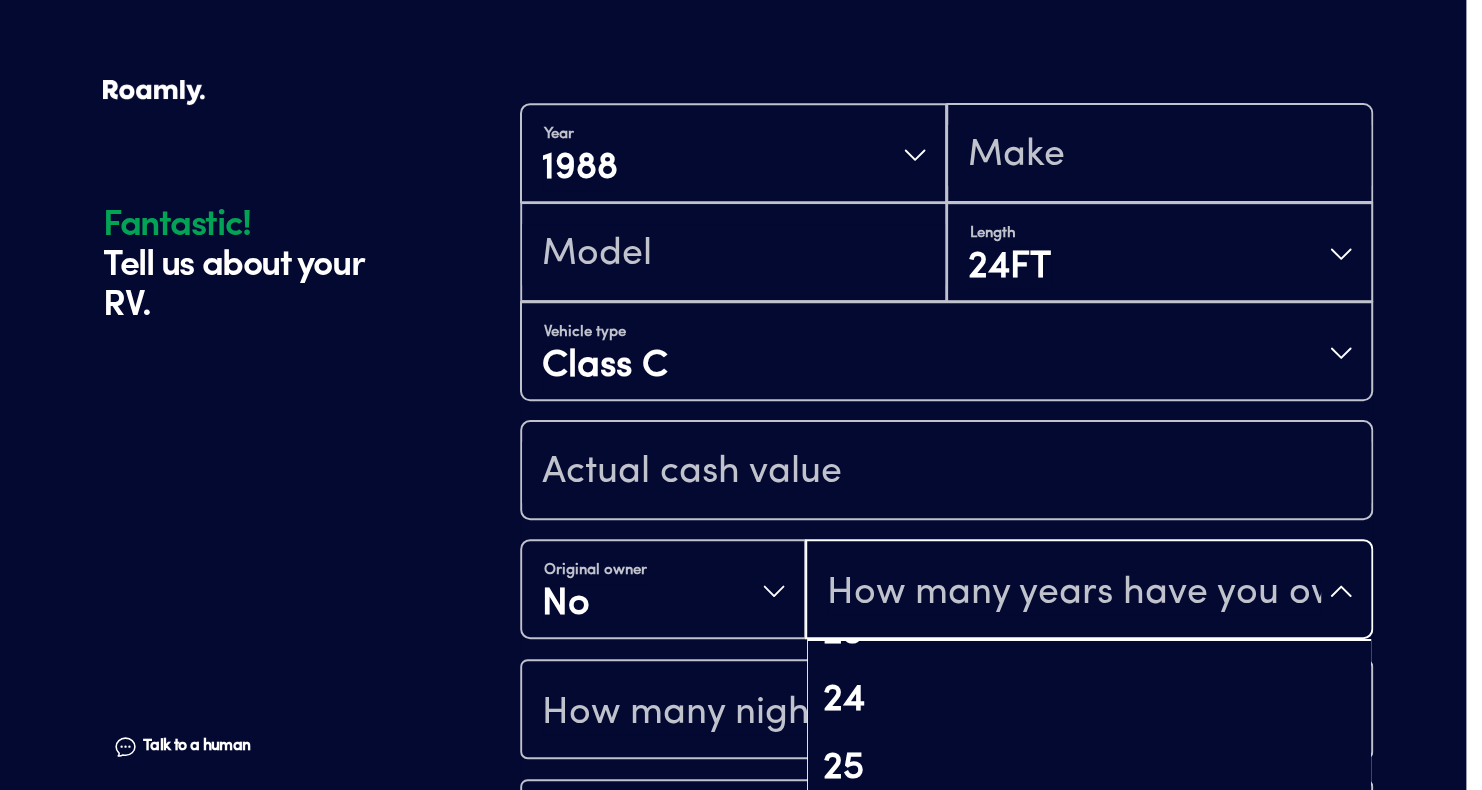 click on "Fantastic! Tell us about your RV. Talk to a human Chat 1 2 3 4+ Edit How many RVs or Trailers do you want to cover? Fantastic! Tell us about your RV. Talk to a human Chat Year 1988 Length 24FT Vehicle type Class C Original owner No How many years have you owned it? 0 1 2 3 4 5 6 7 8 9 10 11 12 13 14 15 16 17 18 19 20 21 22 23 24 25 26 27 28 29 30 How many nights do you camp in your RV? How do you store your RV? Covered Yes No Does this RV have a salvage title? Please fill out all fields" at bounding box center [733, 401] 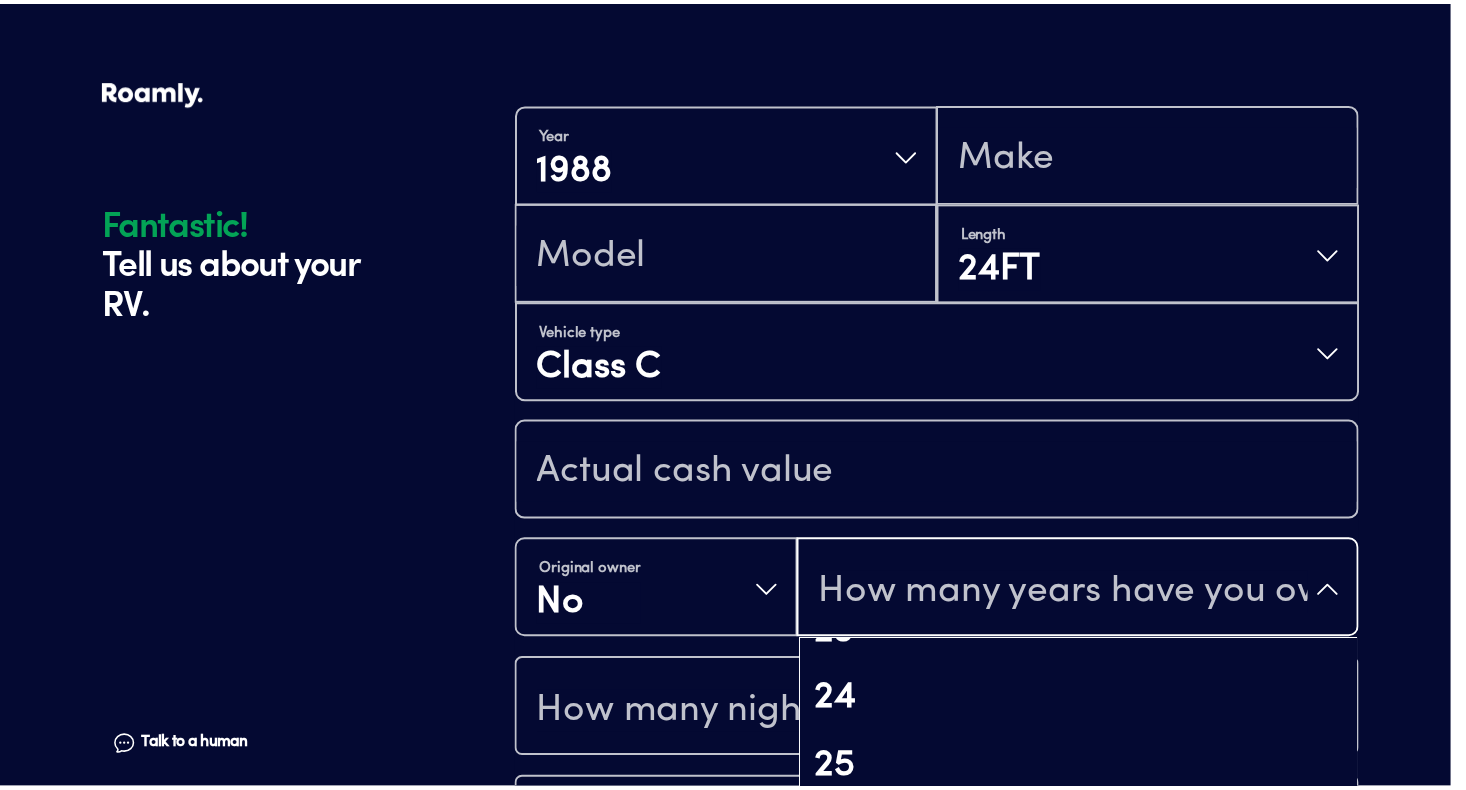 scroll, scrollTop: 0, scrollLeft: 0, axis: both 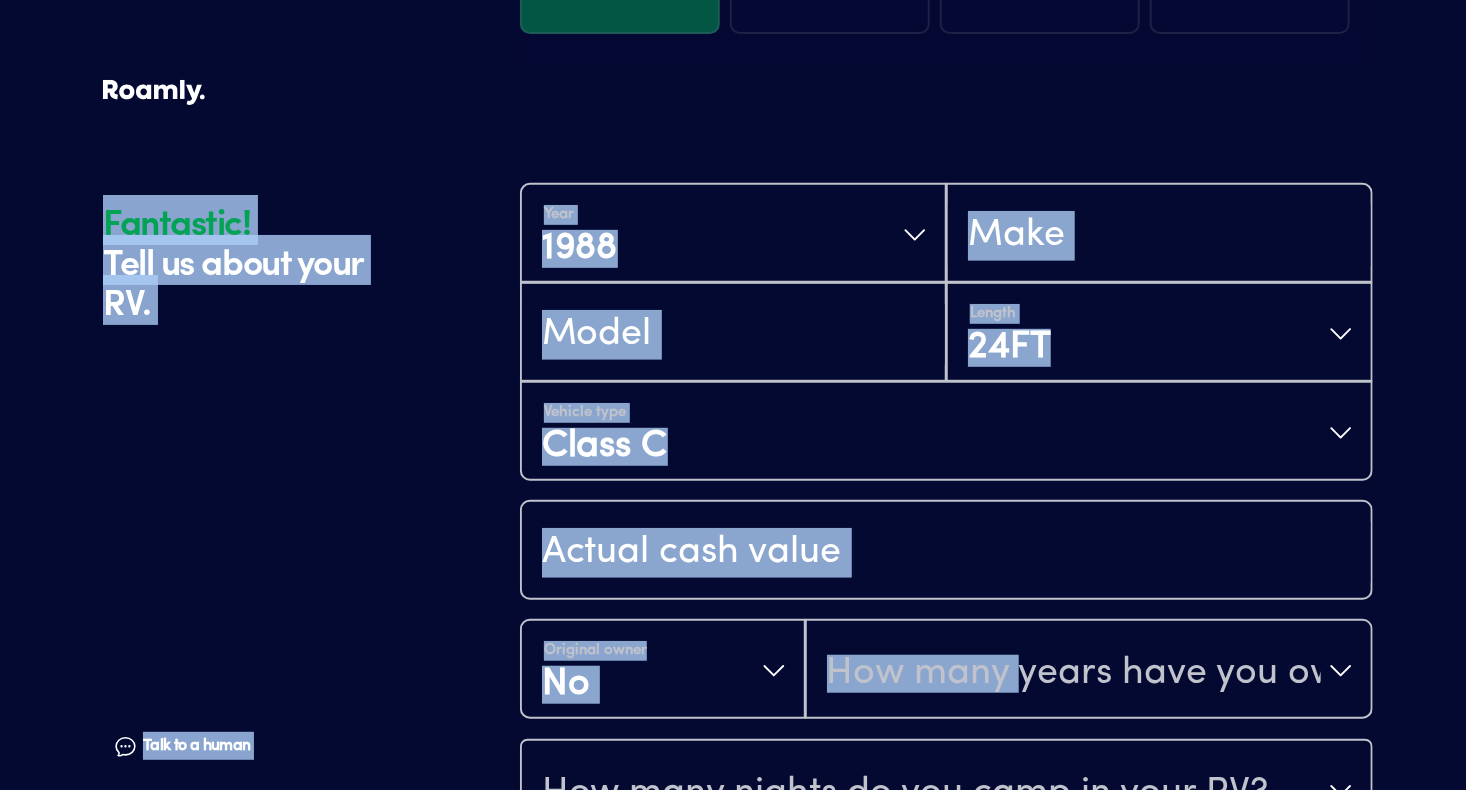 drag, startPoint x: 447, startPoint y: 678, endPoint x: 1021, endPoint y: 695, distance: 574.2517 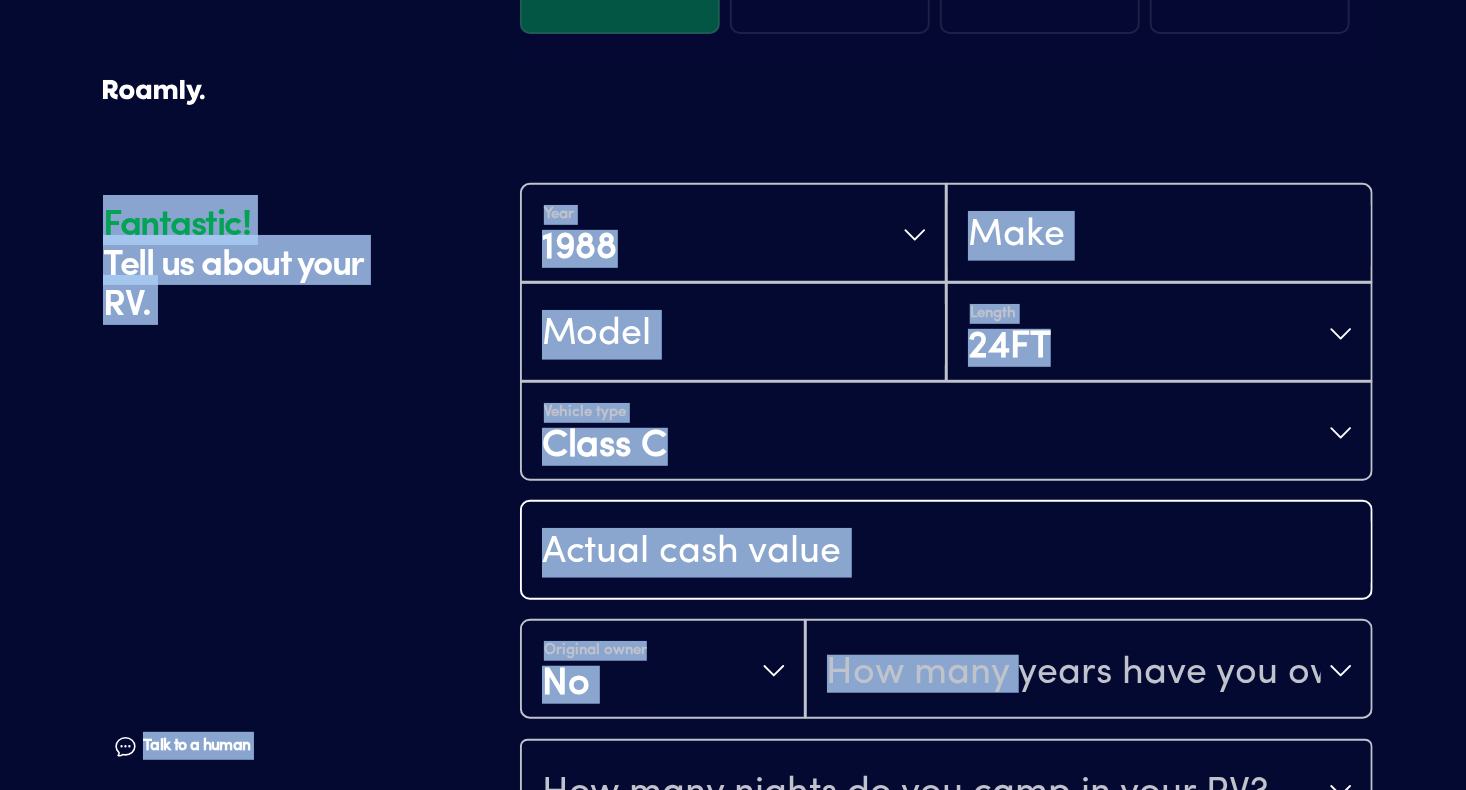 click at bounding box center (946, 552) 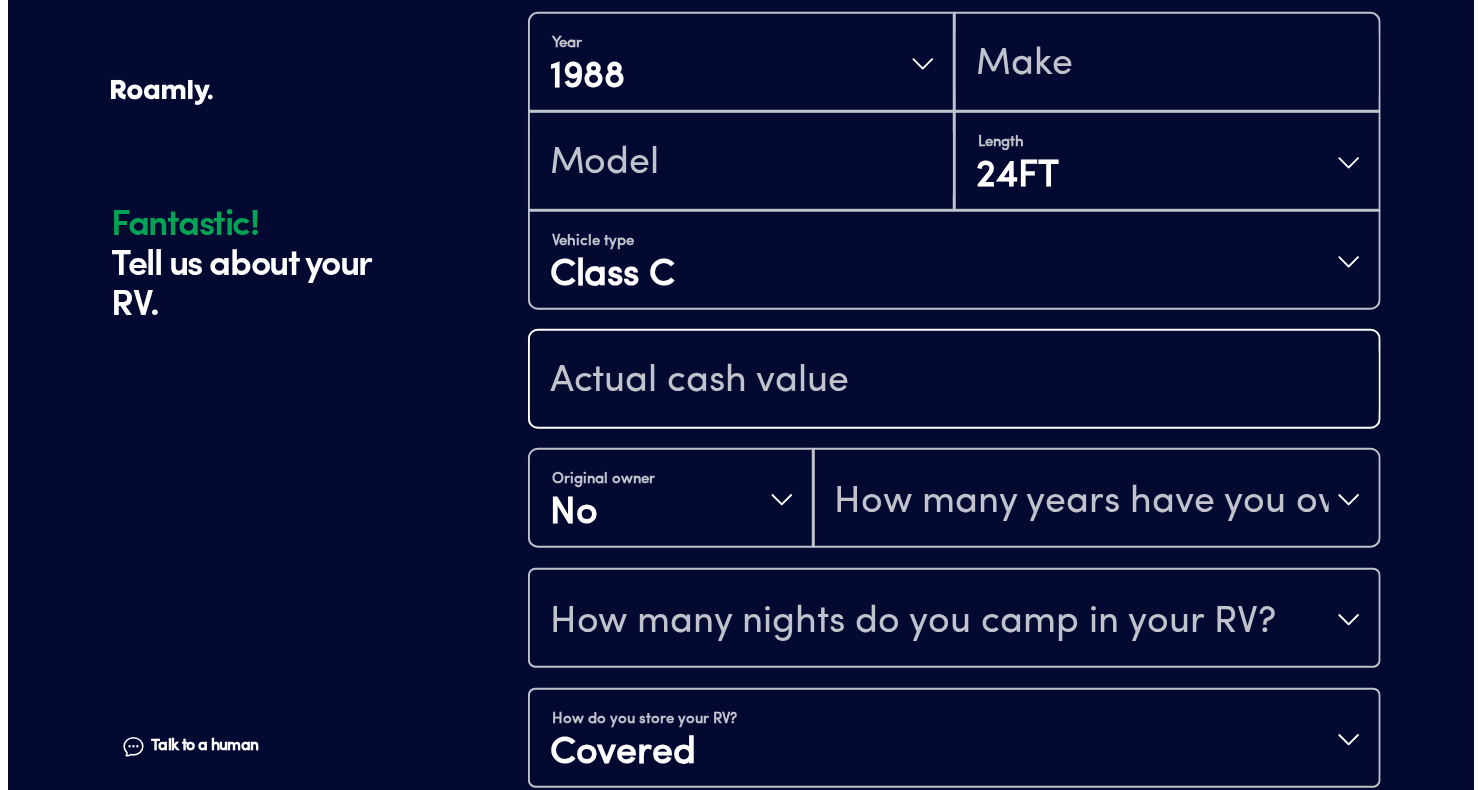 scroll, scrollTop: 518, scrollLeft: 0, axis: vertical 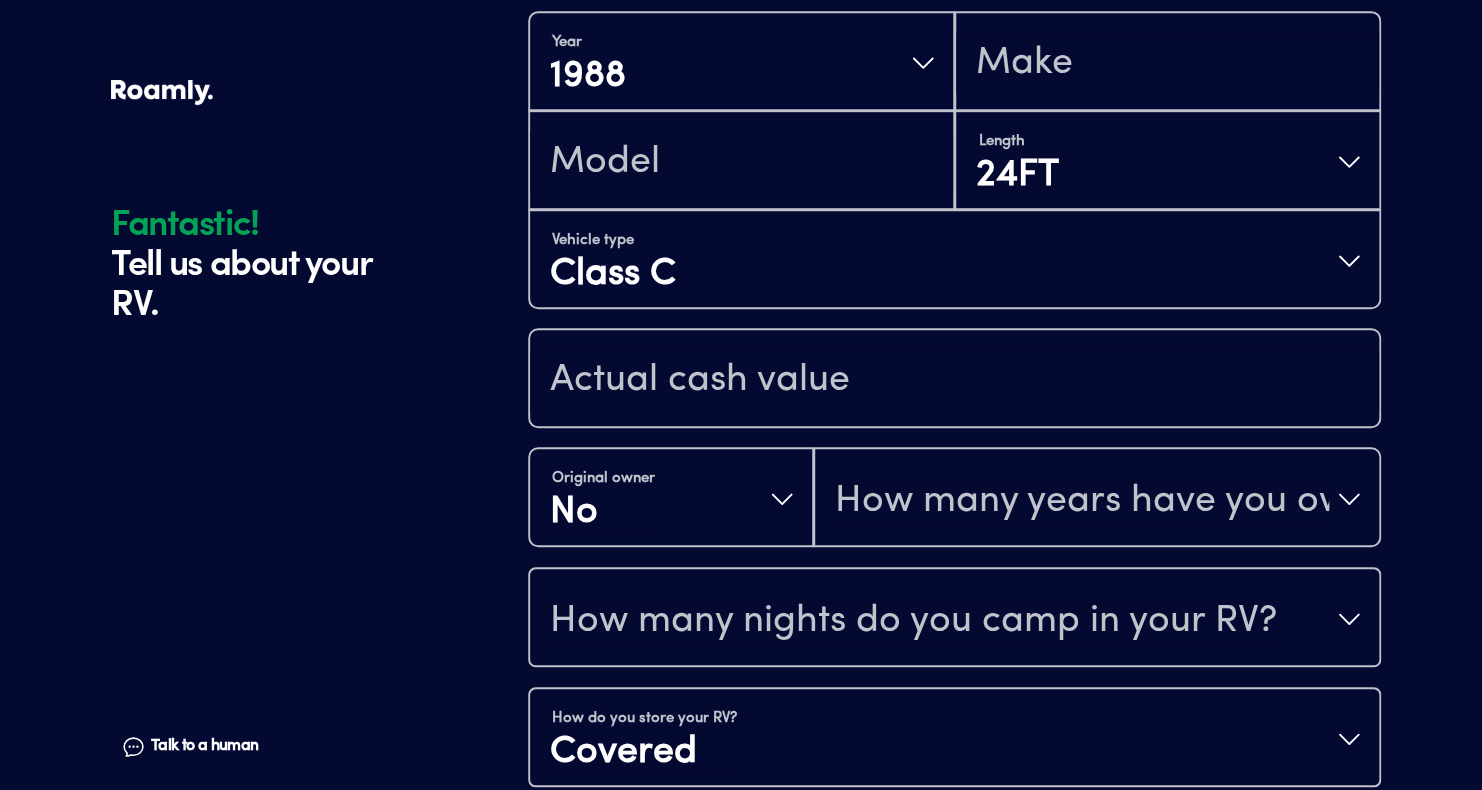click on "Vehicle type Class C" at bounding box center [954, 261] 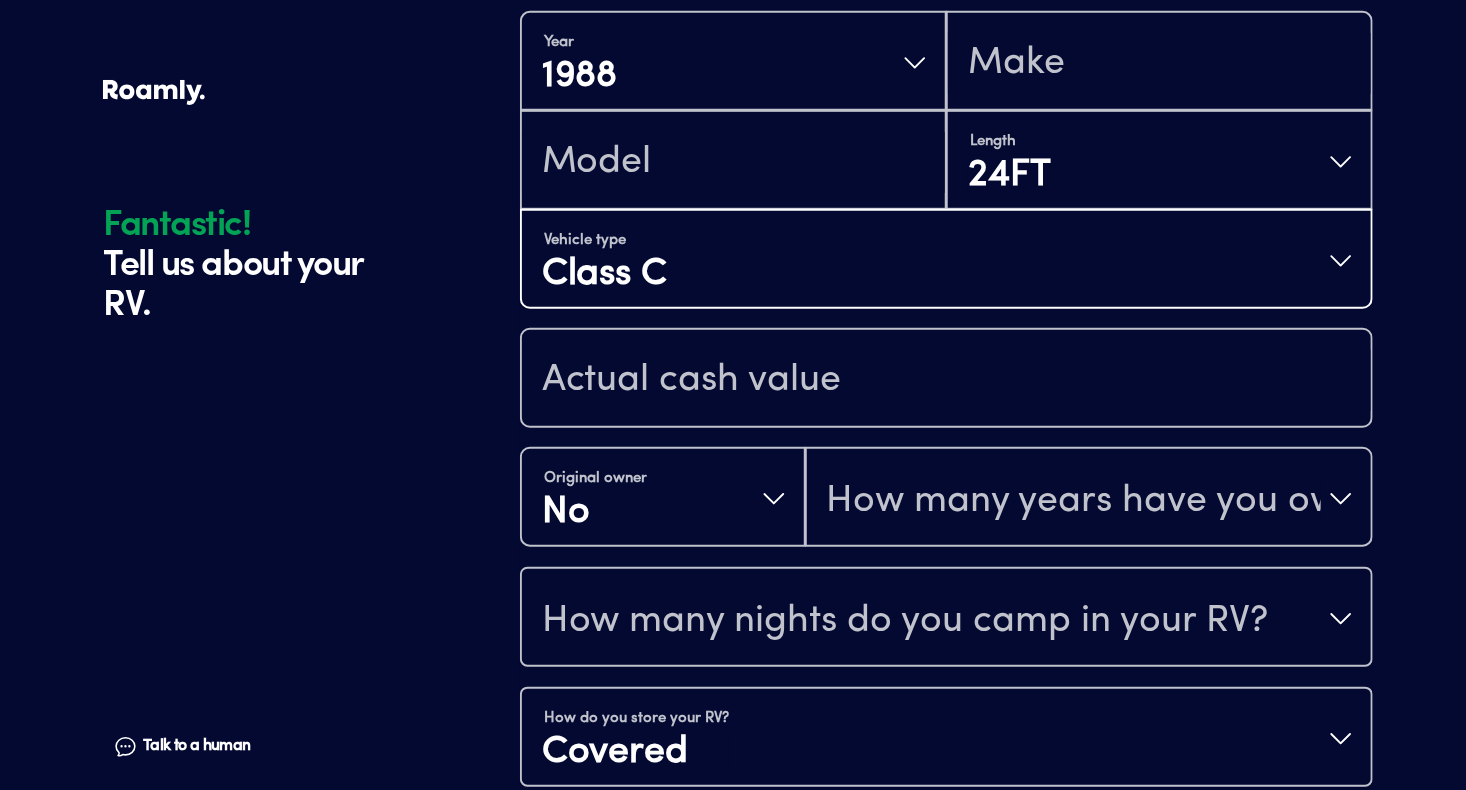click on "Vehicle type Class C" at bounding box center (946, 261) 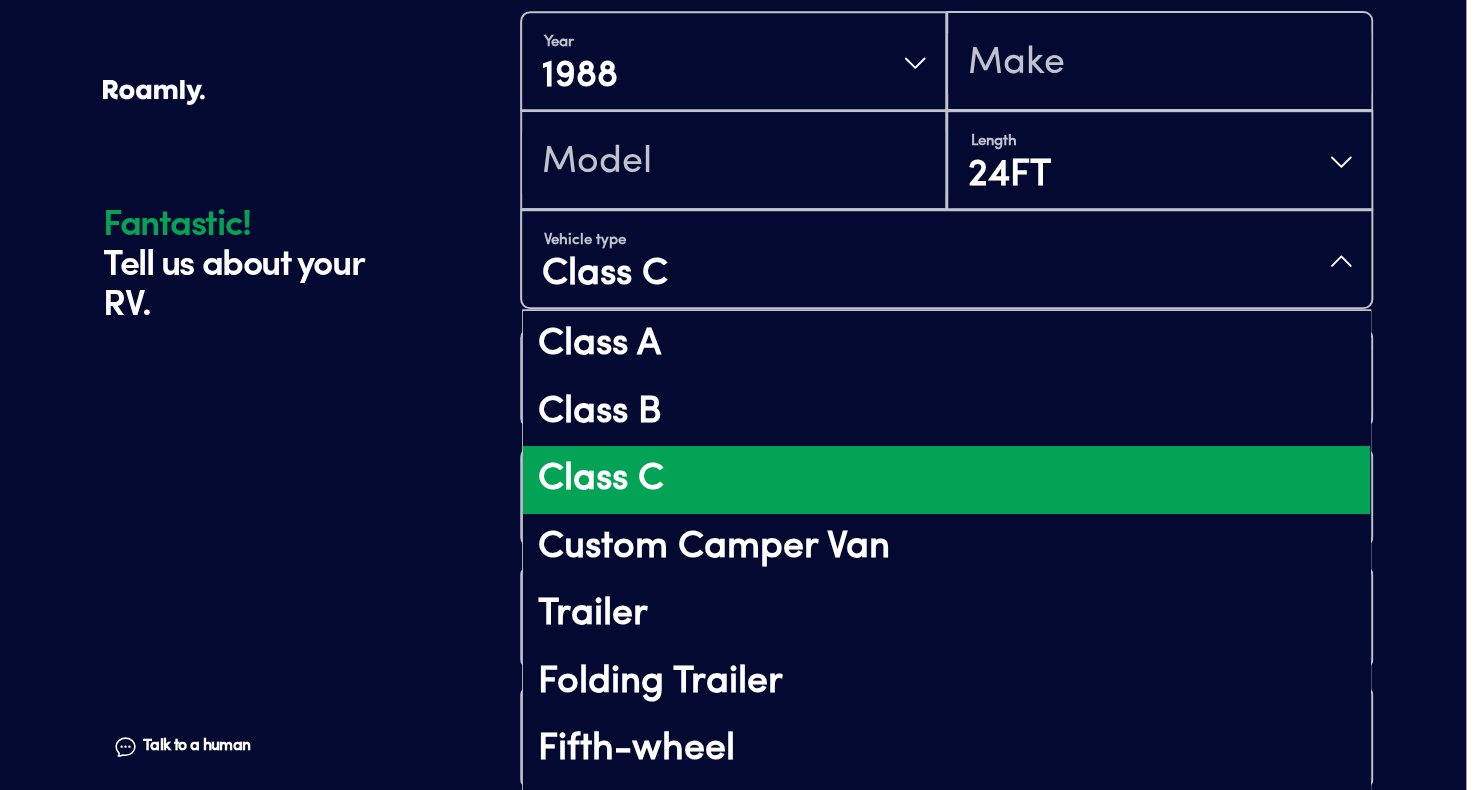 click on "Vehicle type Class C" at bounding box center [946, 261] 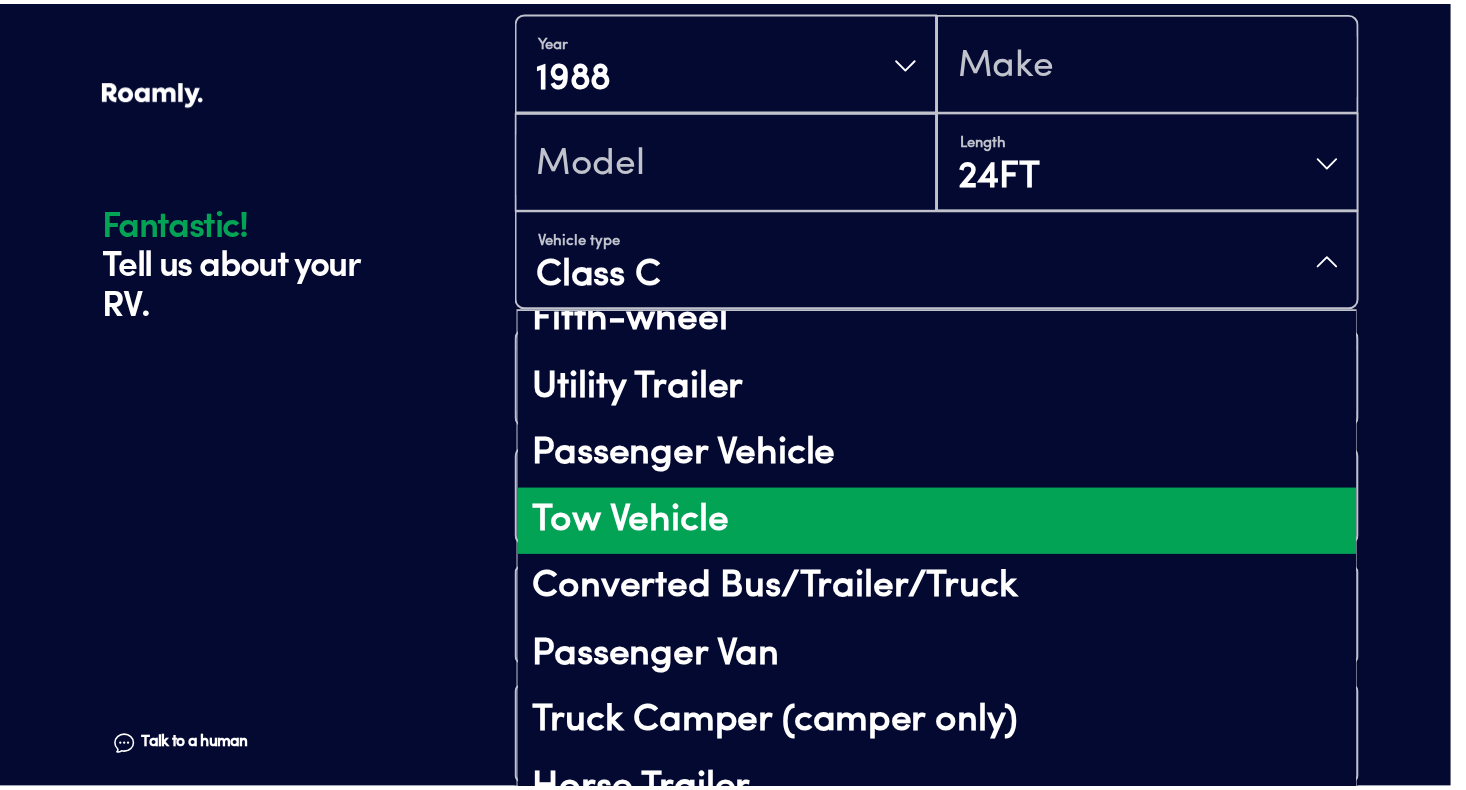scroll, scrollTop: 447, scrollLeft: 0, axis: vertical 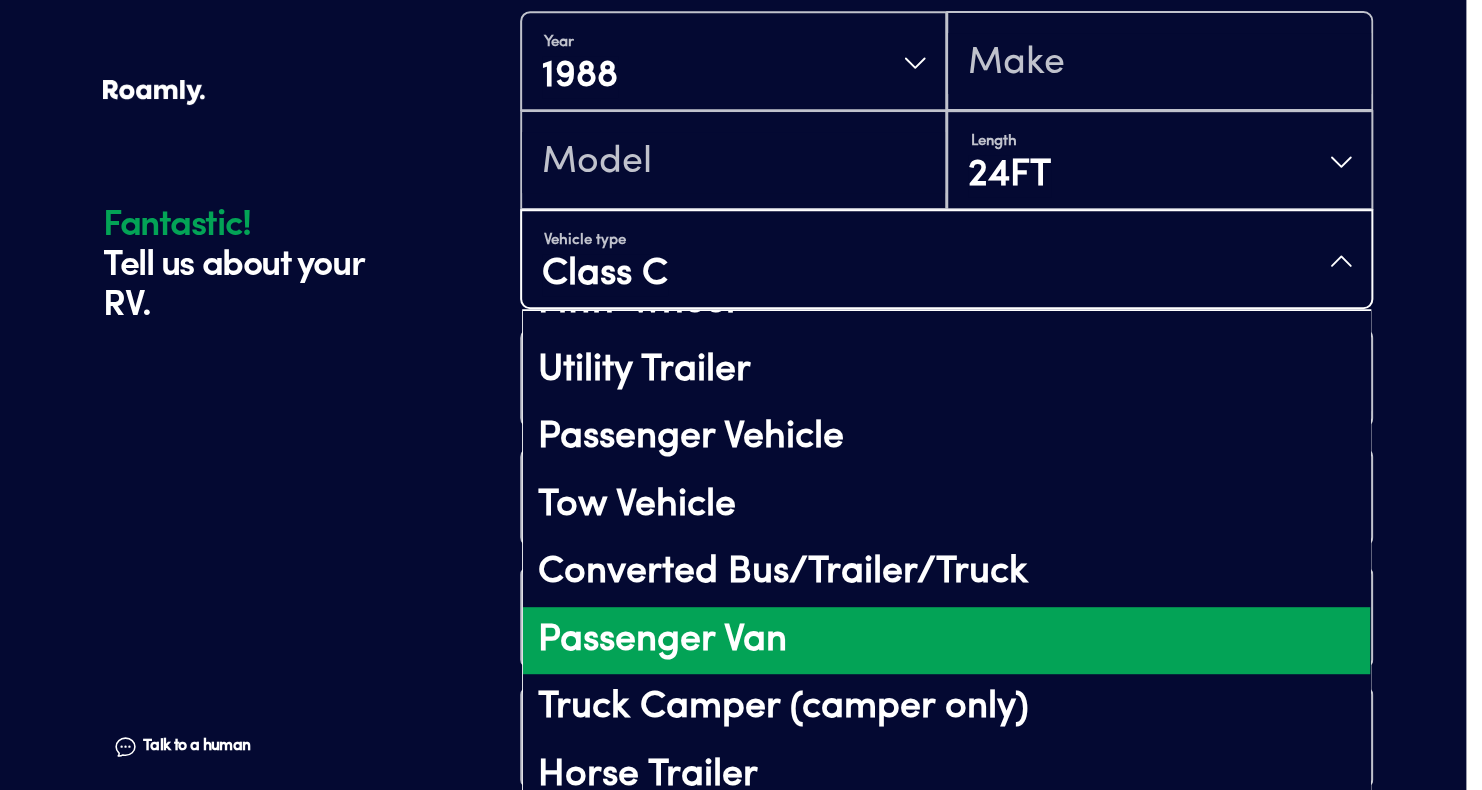 click on "Passenger Van" at bounding box center (946, 641) 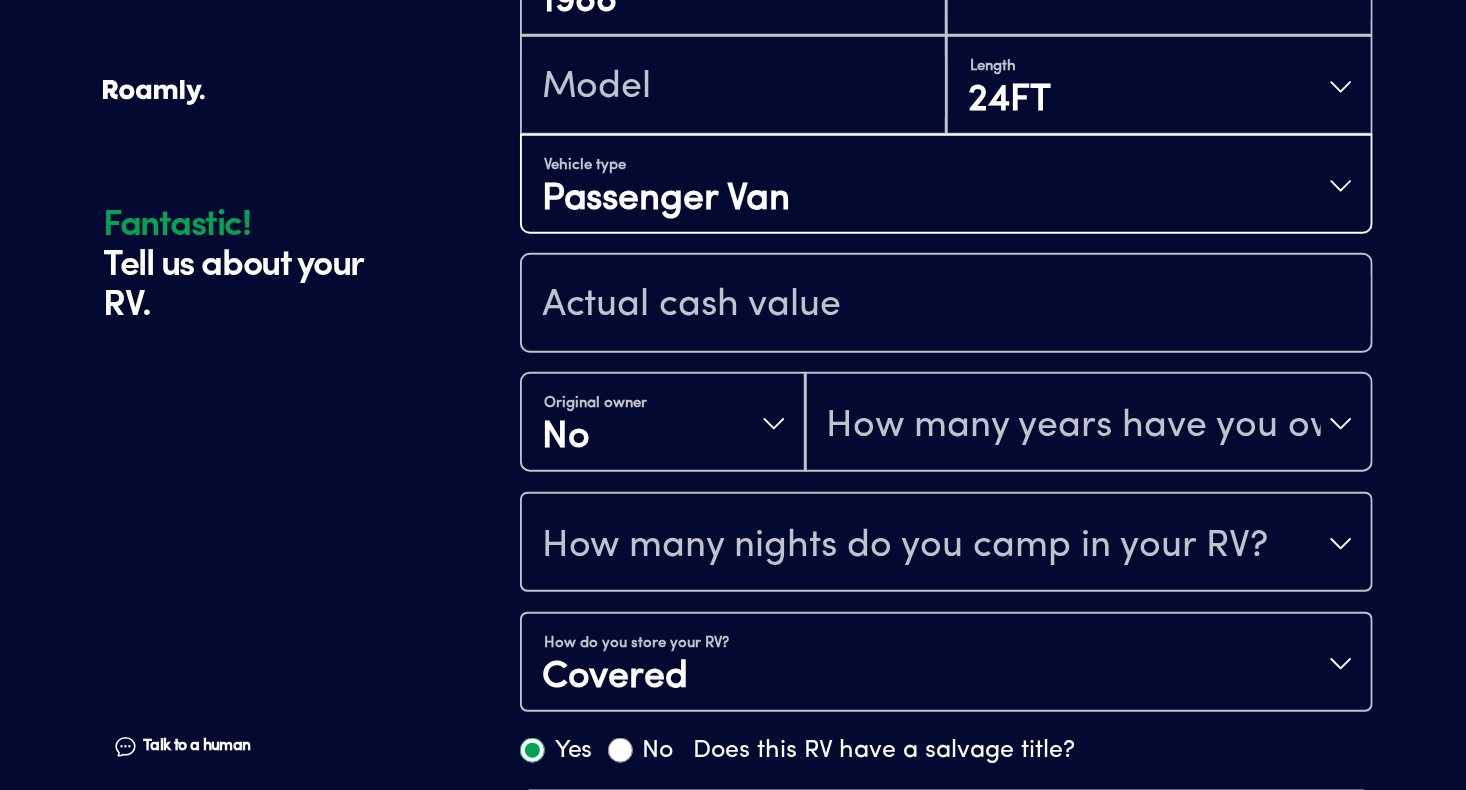 scroll, scrollTop: 704, scrollLeft: 0, axis: vertical 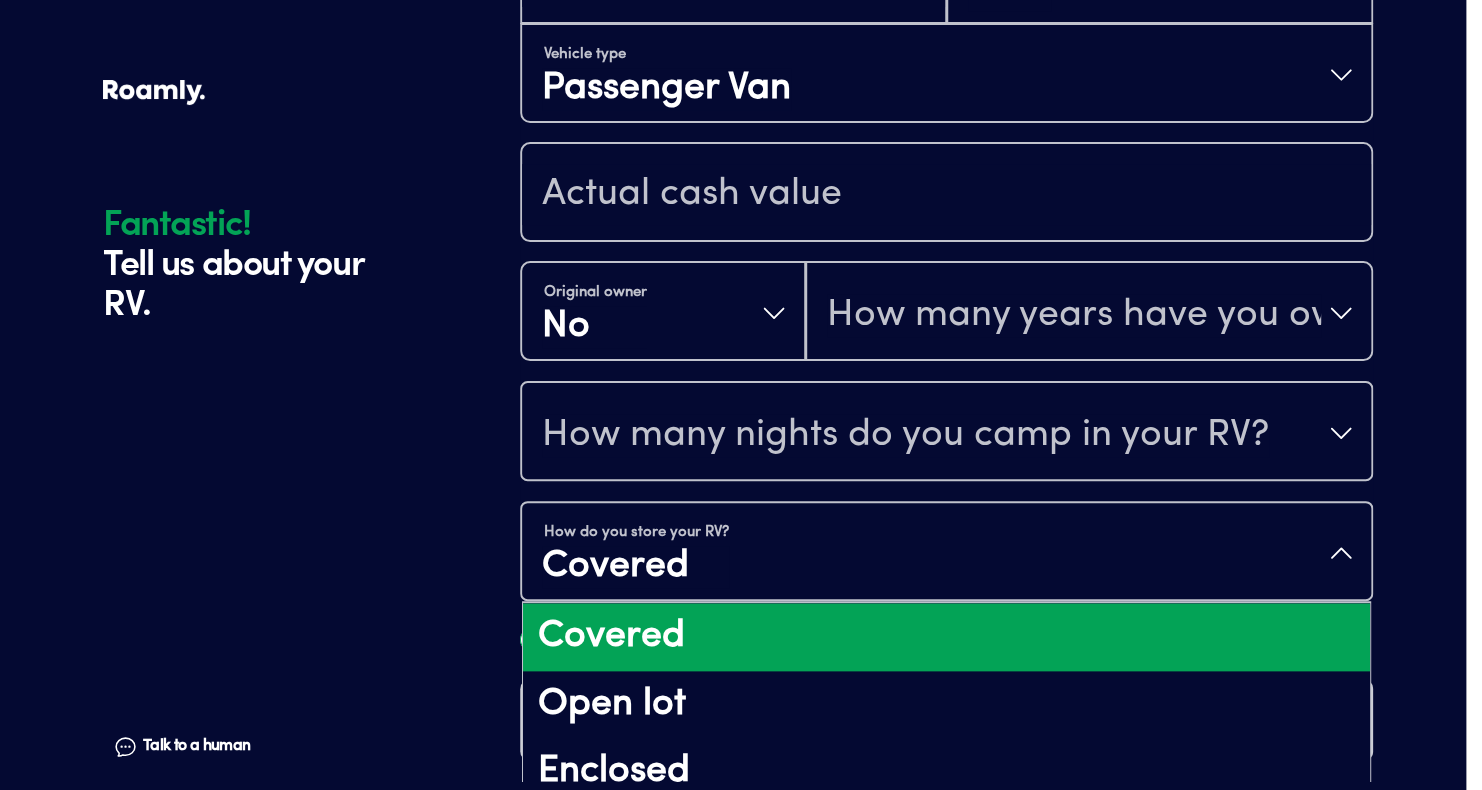 click on "How do you store your RV?" at bounding box center (636, 534) 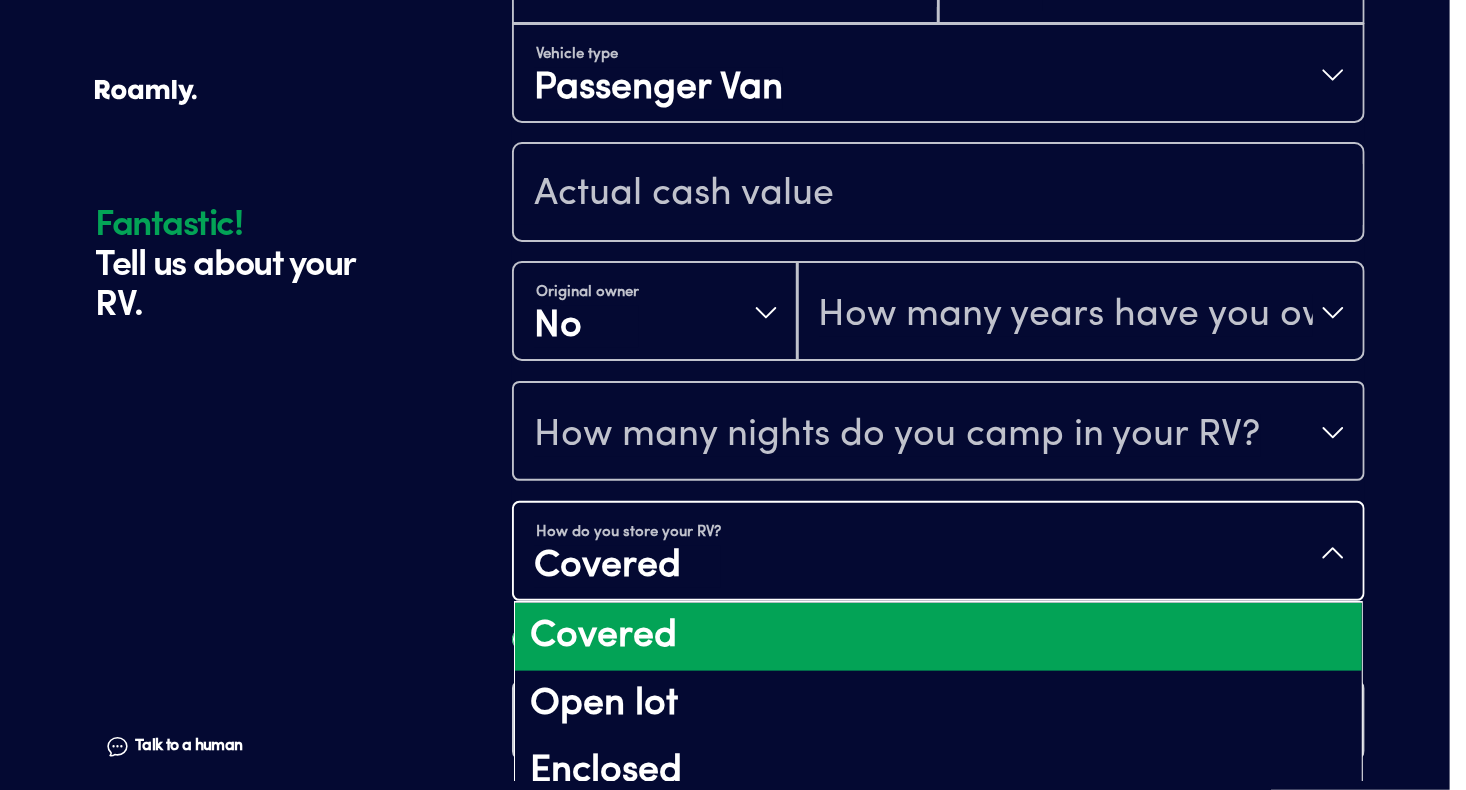 click on "Covered" at bounding box center (628, 567) 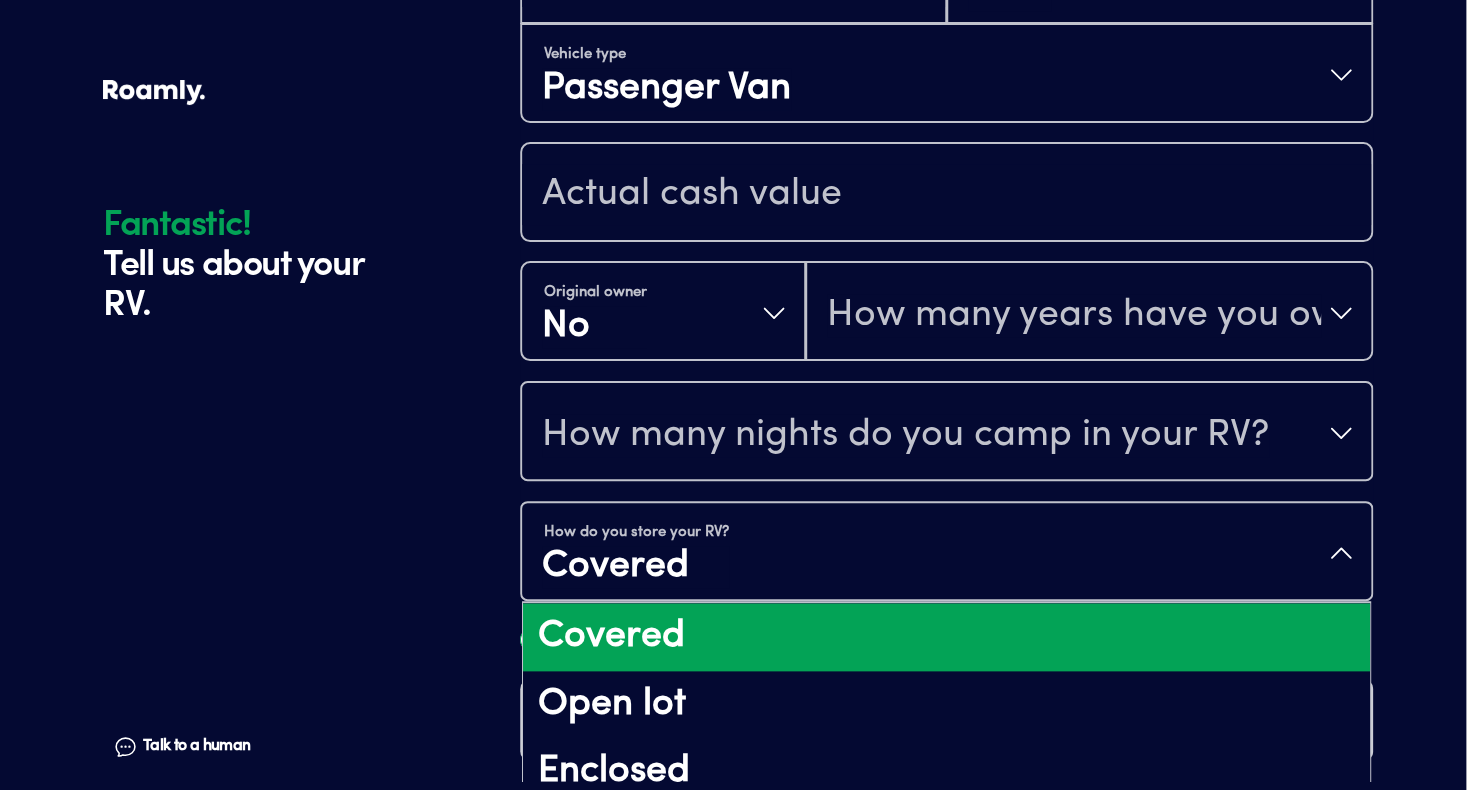 click on "Covered" at bounding box center (636, 567) 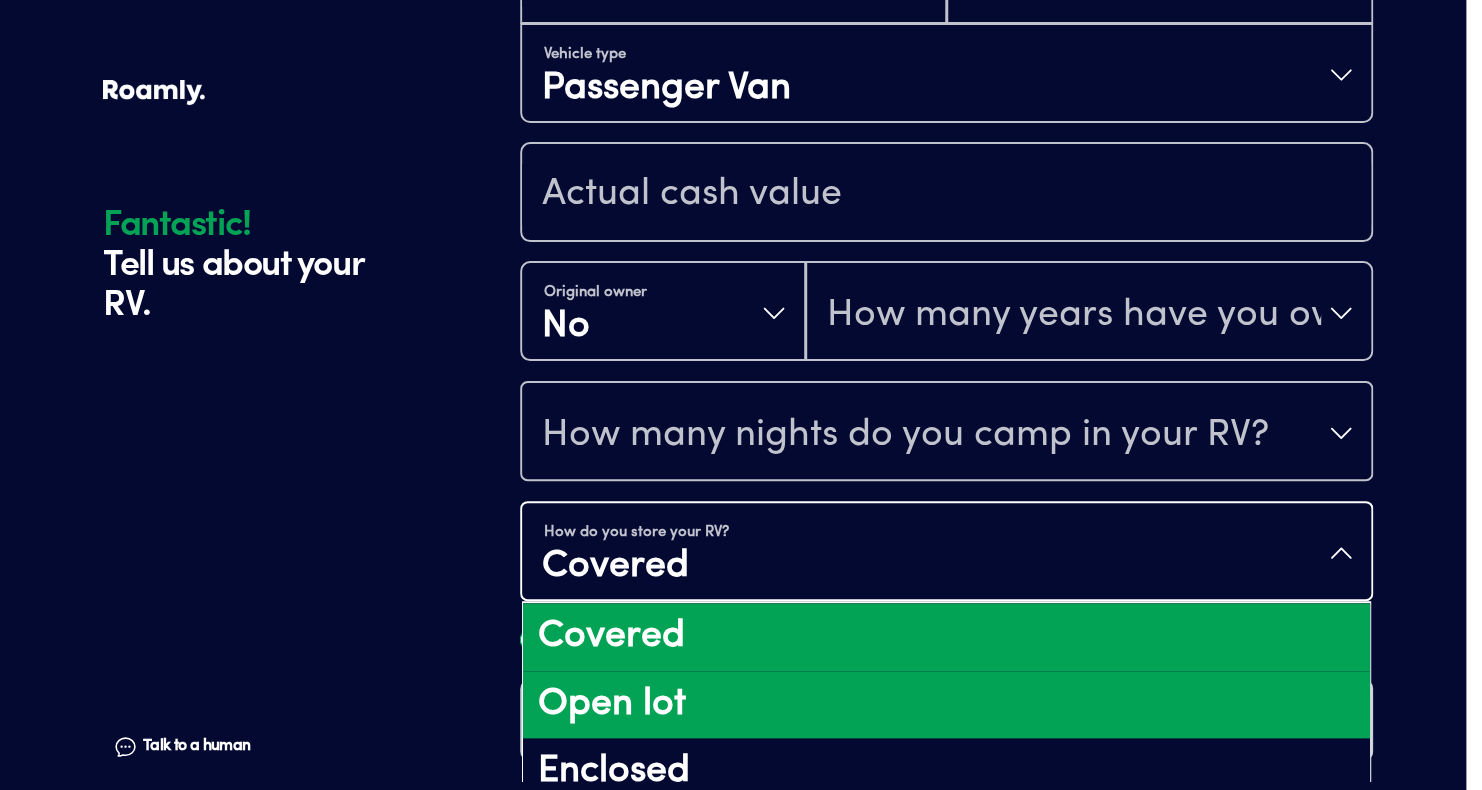 click on "Open lot" at bounding box center [946, 705] 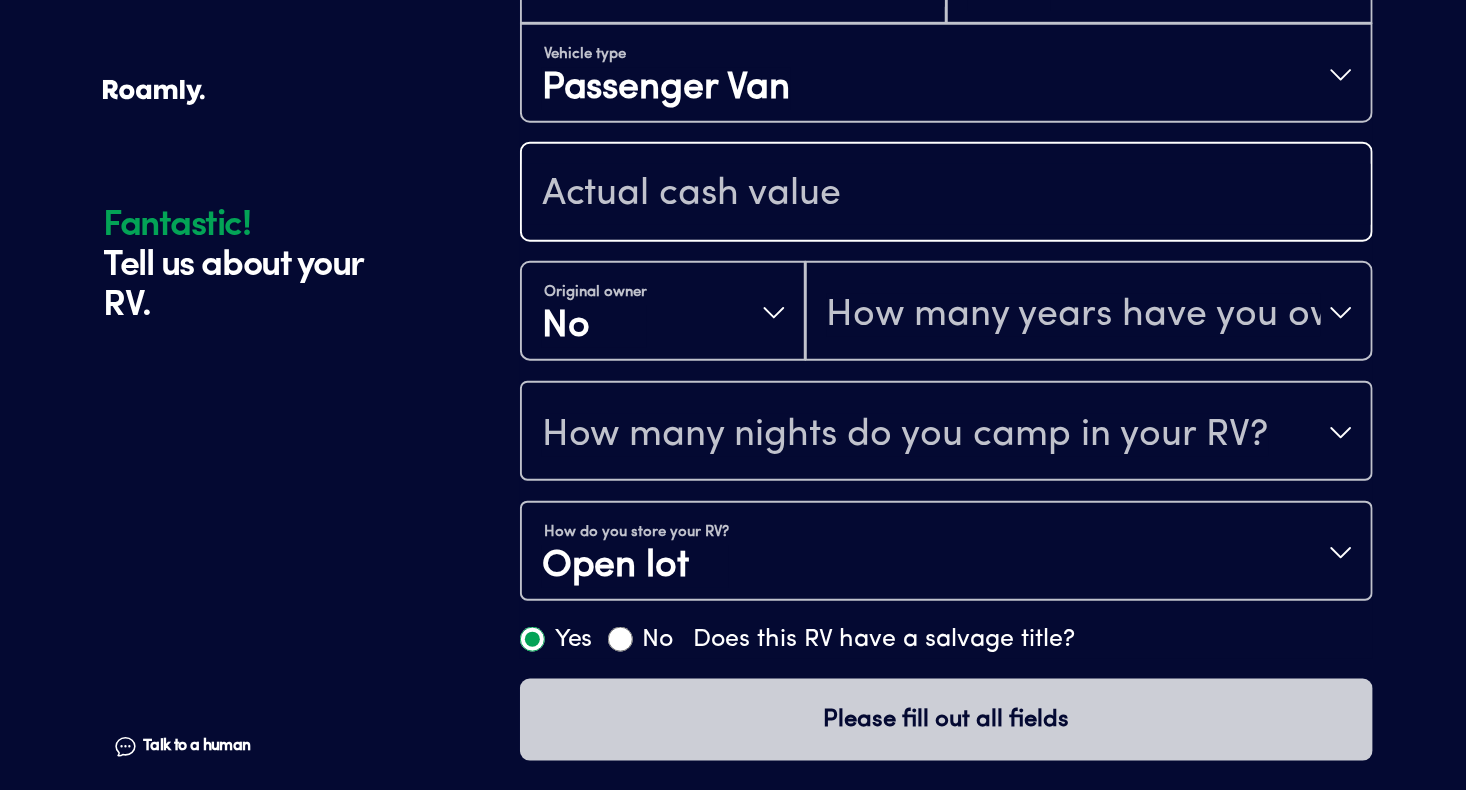 click at bounding box center [946, 194] 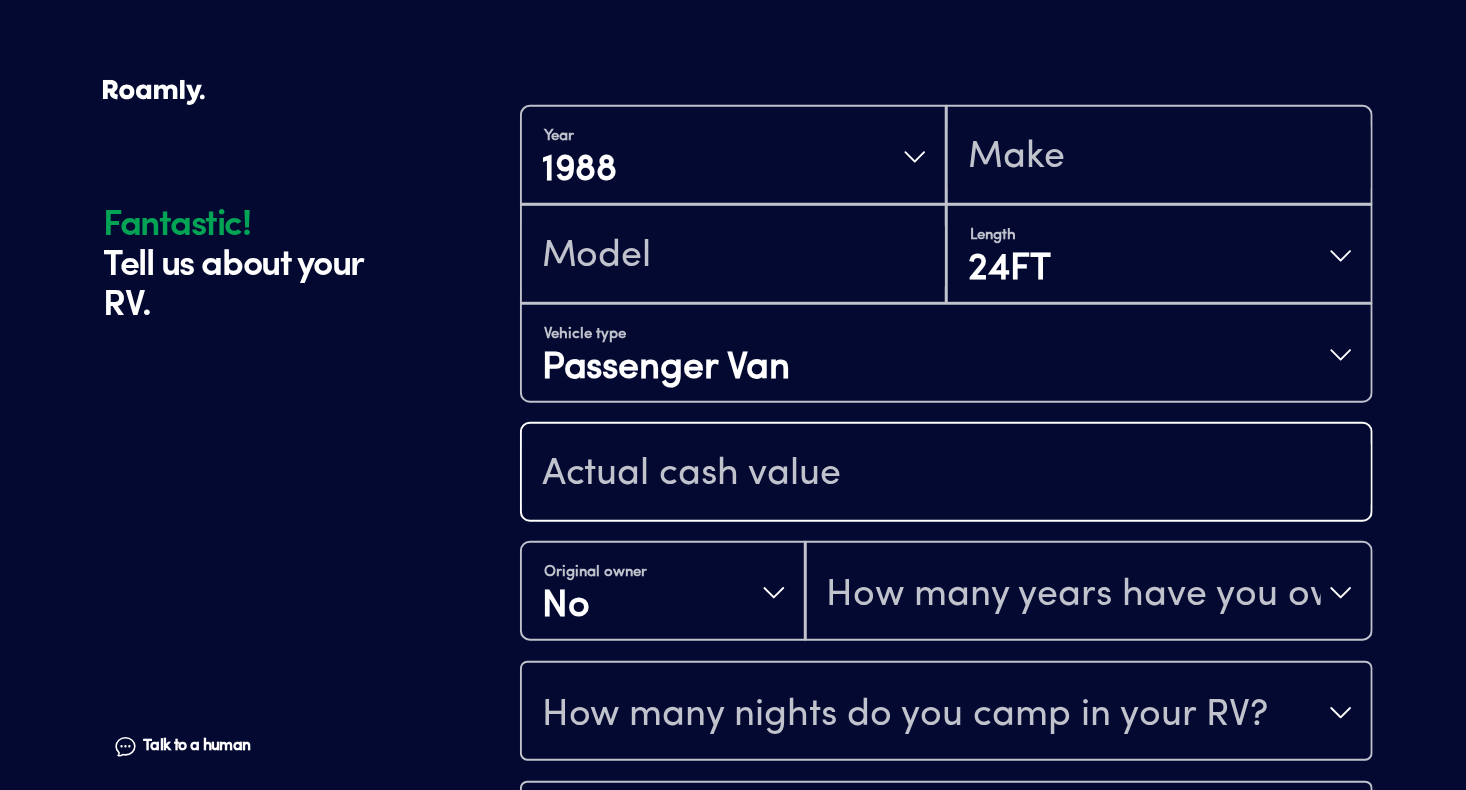 scroll, scrollTop: 423, scrollLeft: 0, axis: vertical 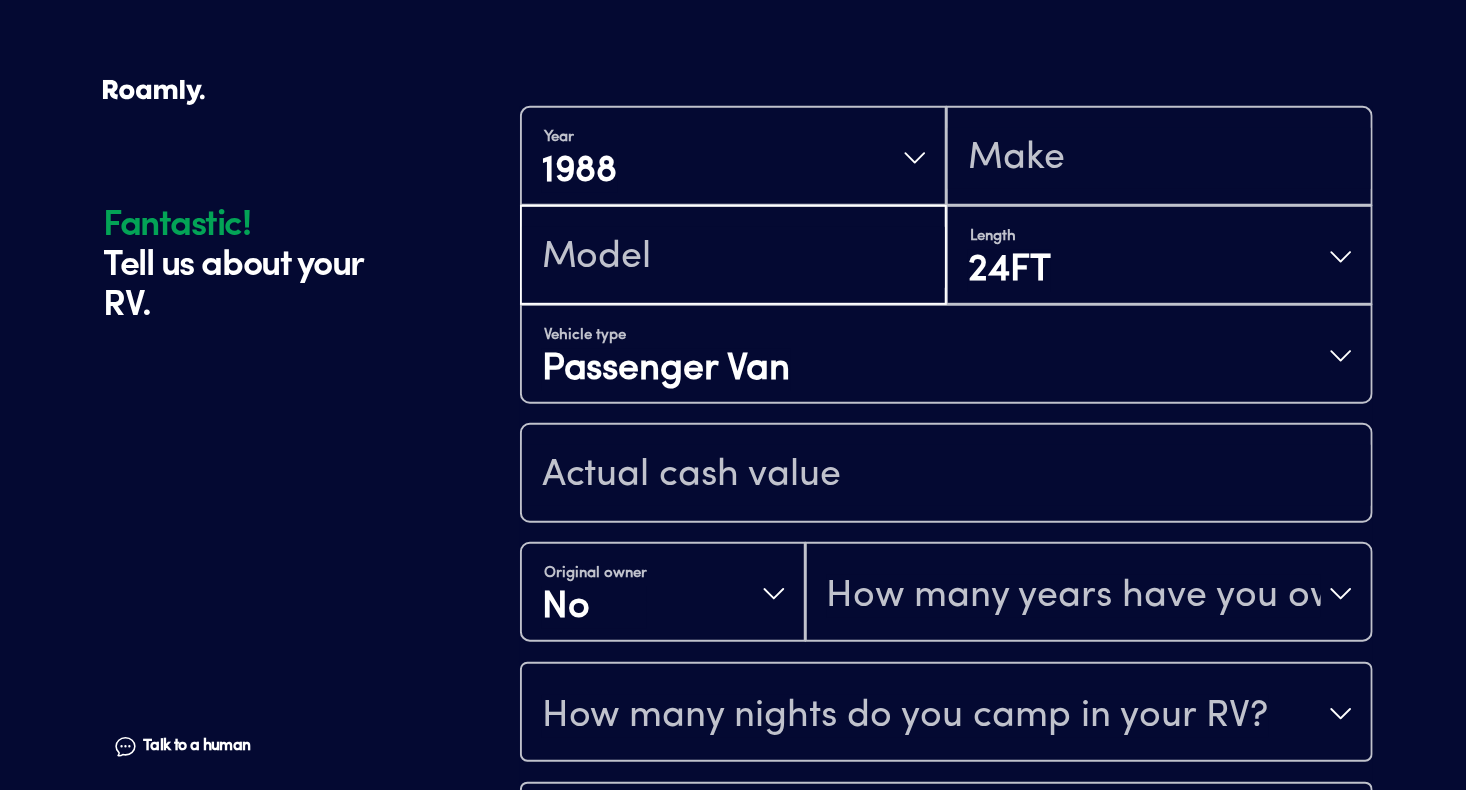click at bounding box center (733, 257) 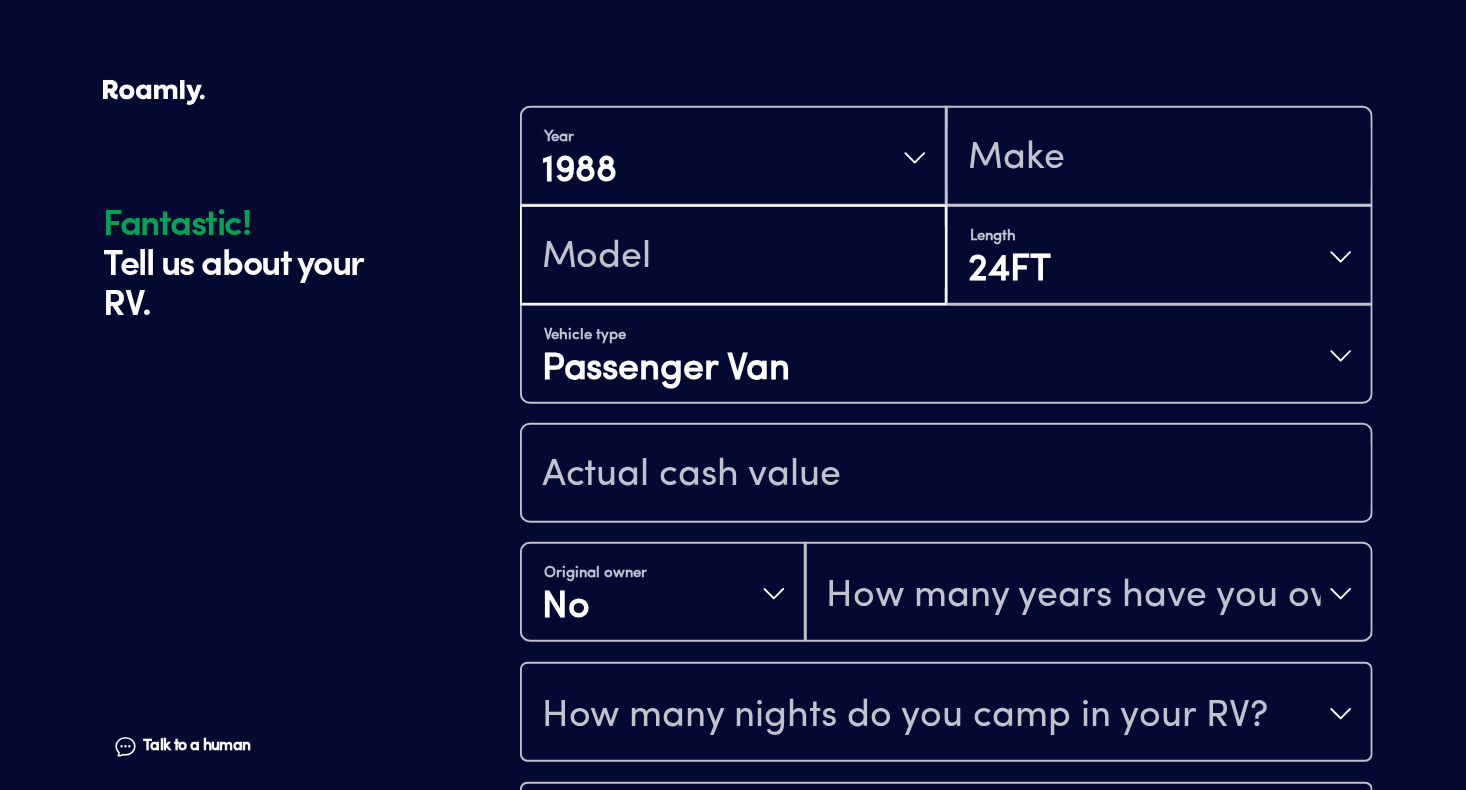click at bounding box center (733, 257) 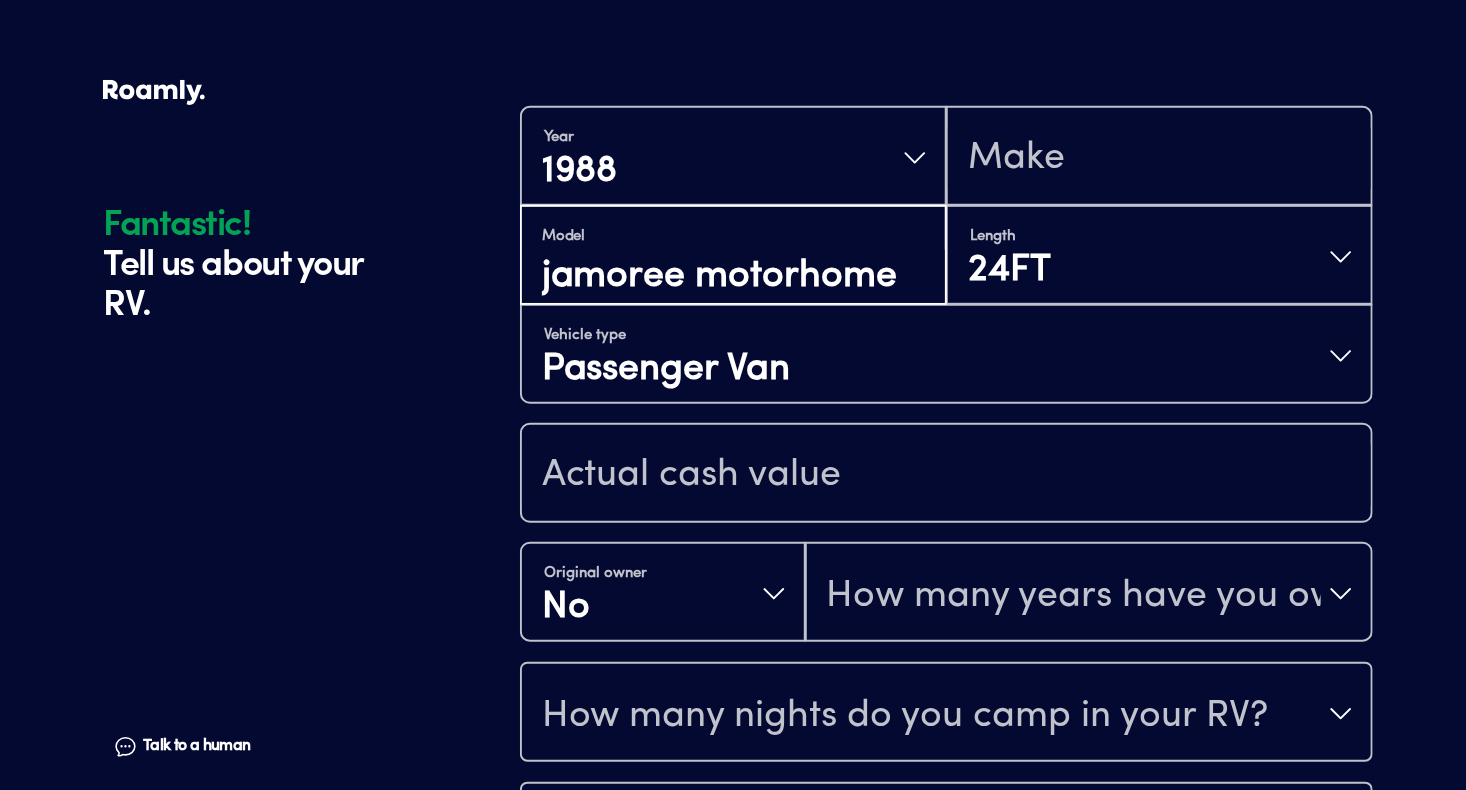 type on "jamoree motorhome" 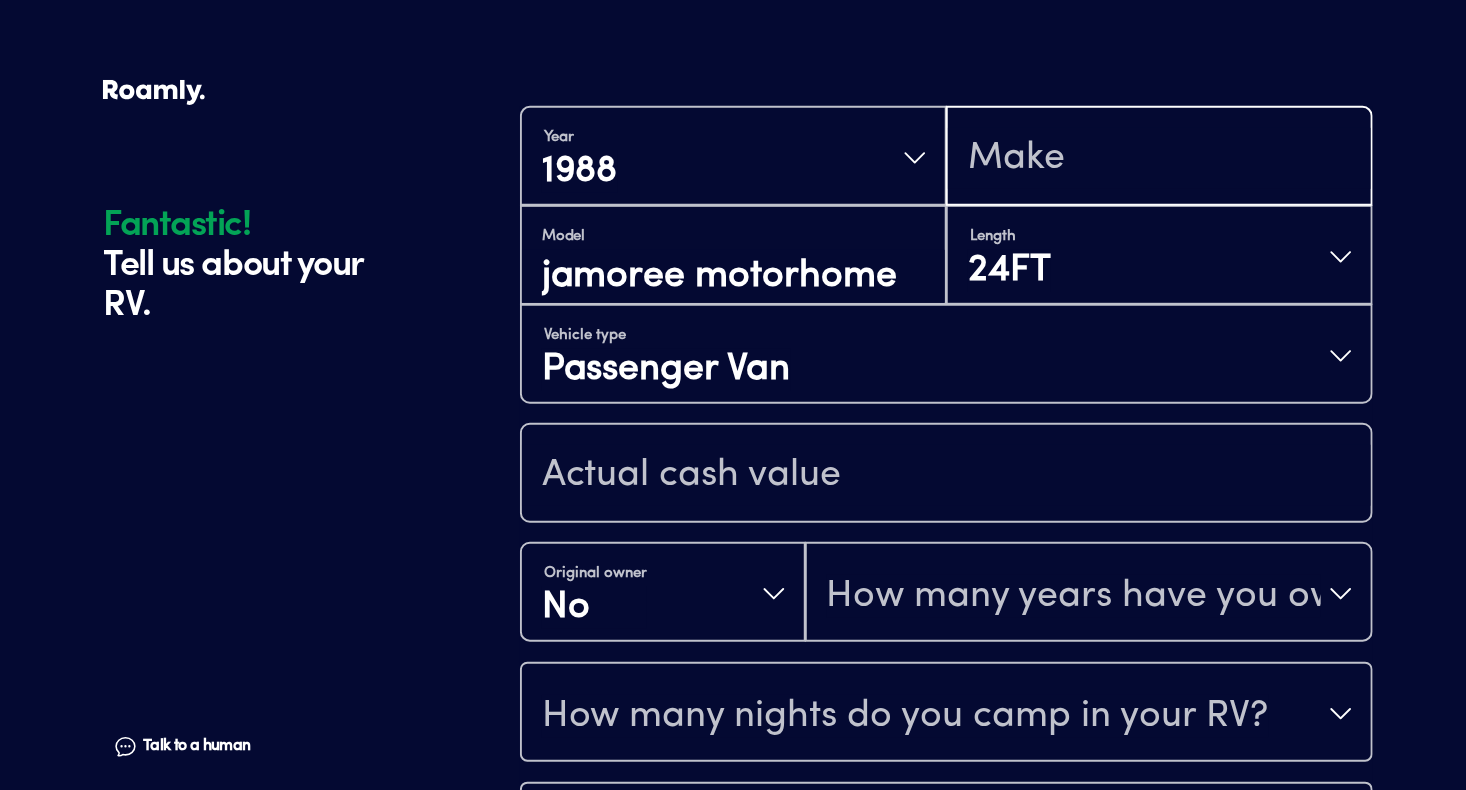 click at bounding box center (1159, 158) 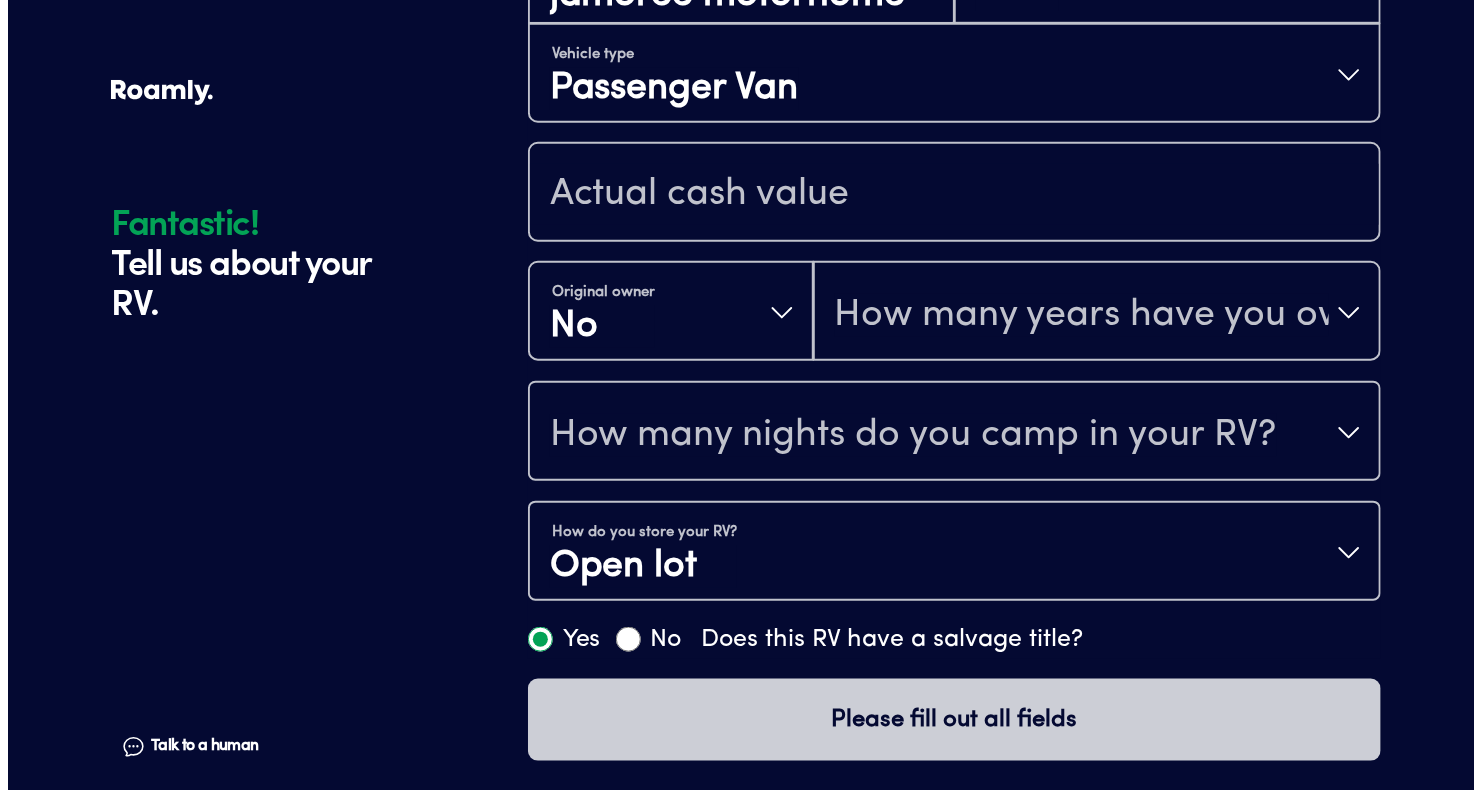 scroll, scrollTop: 704, scrollLeft: 0, axis: vertical 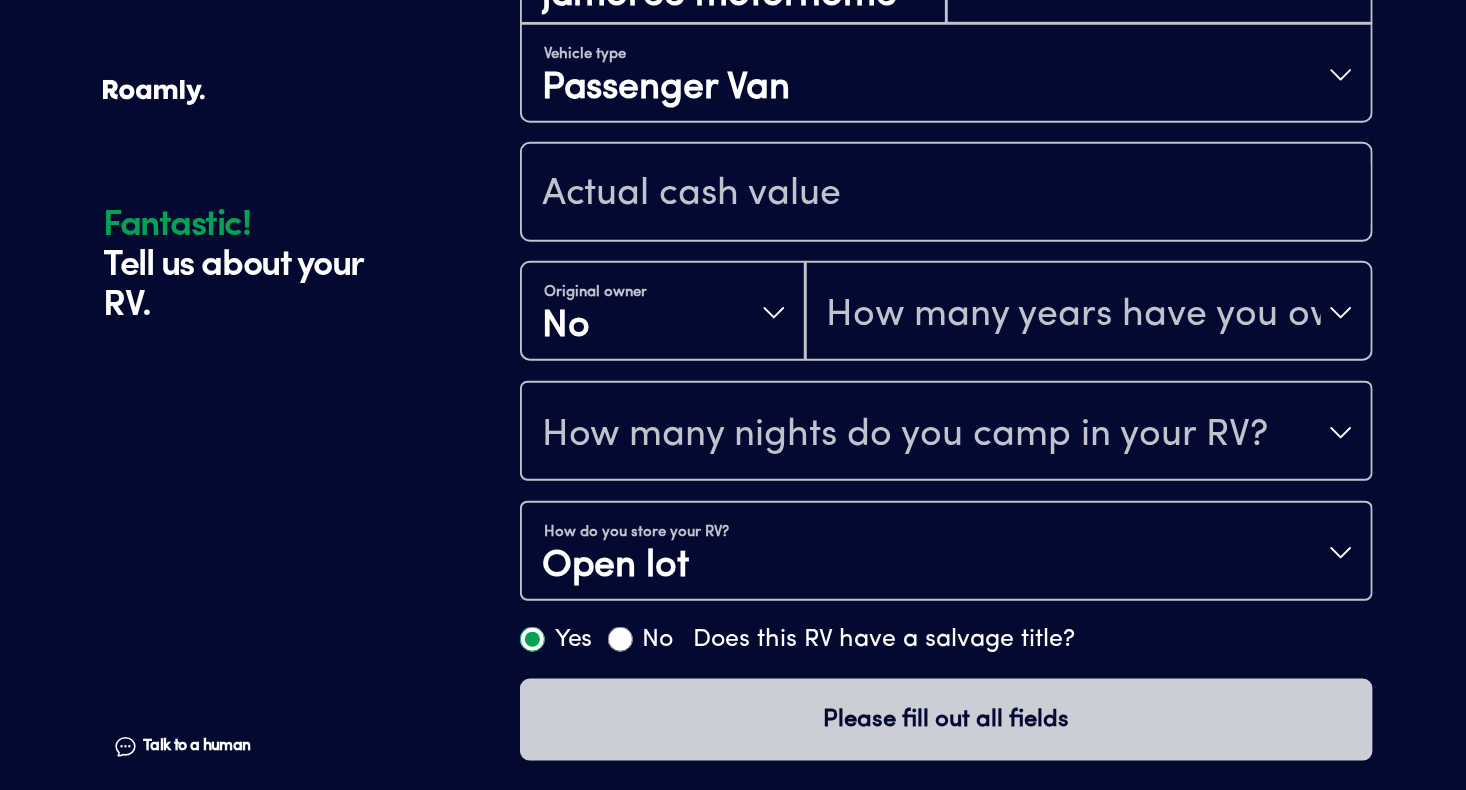 type on "Chevorlet" 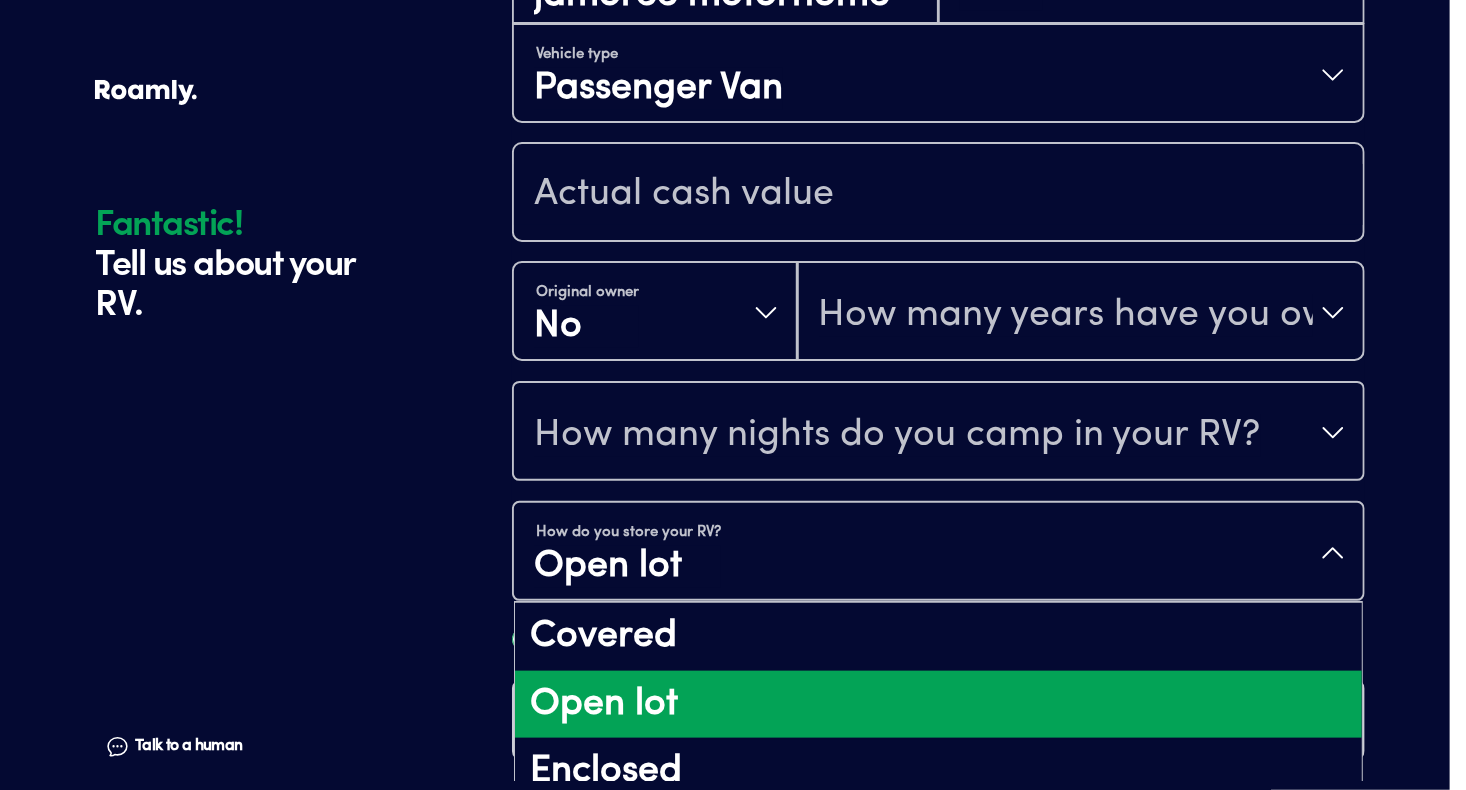 click on "How do you store your RV? Open lot" at bounding box center (938, 553) 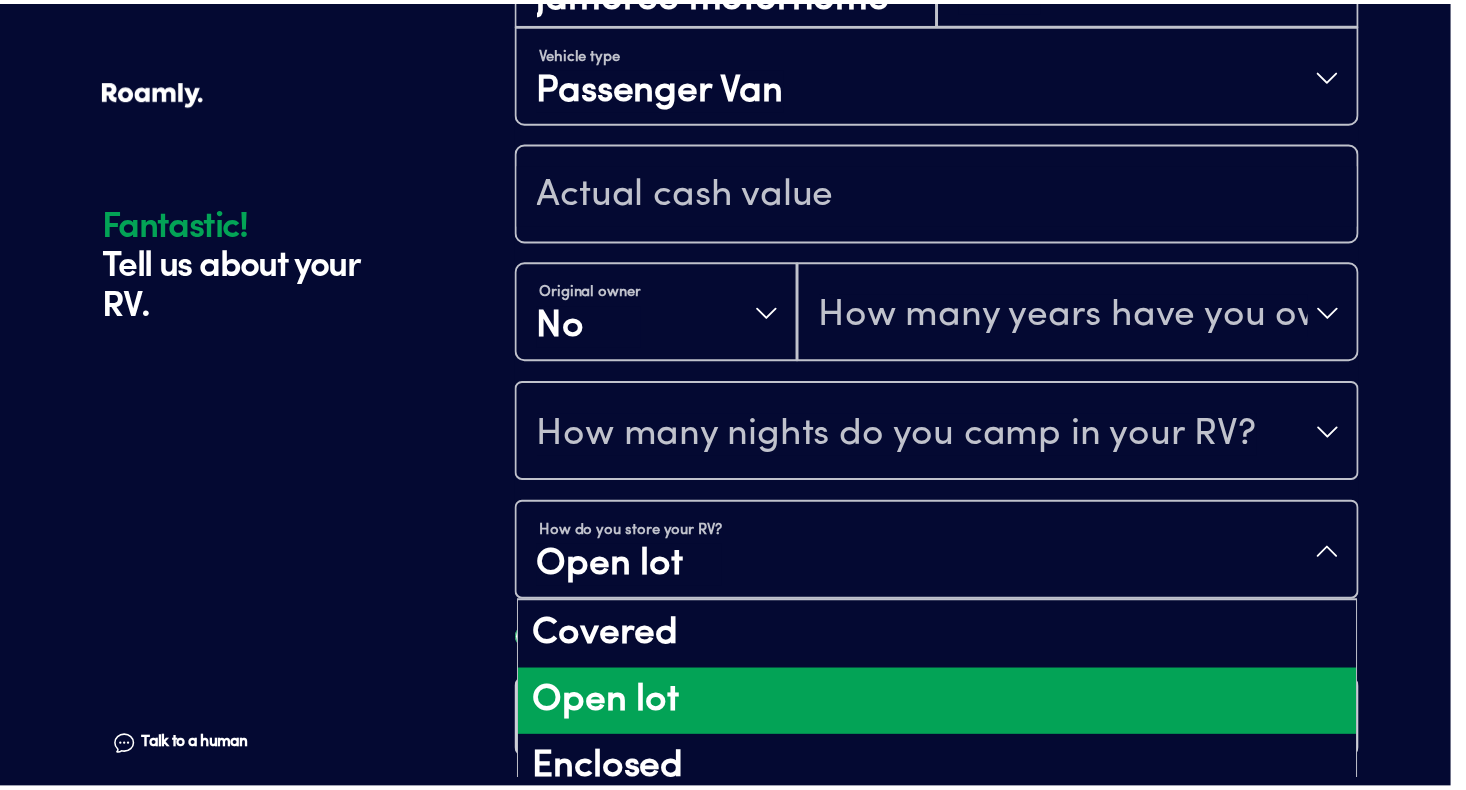 scroll, scrollTop: 24, scrollLeft: 0, axis: vertical 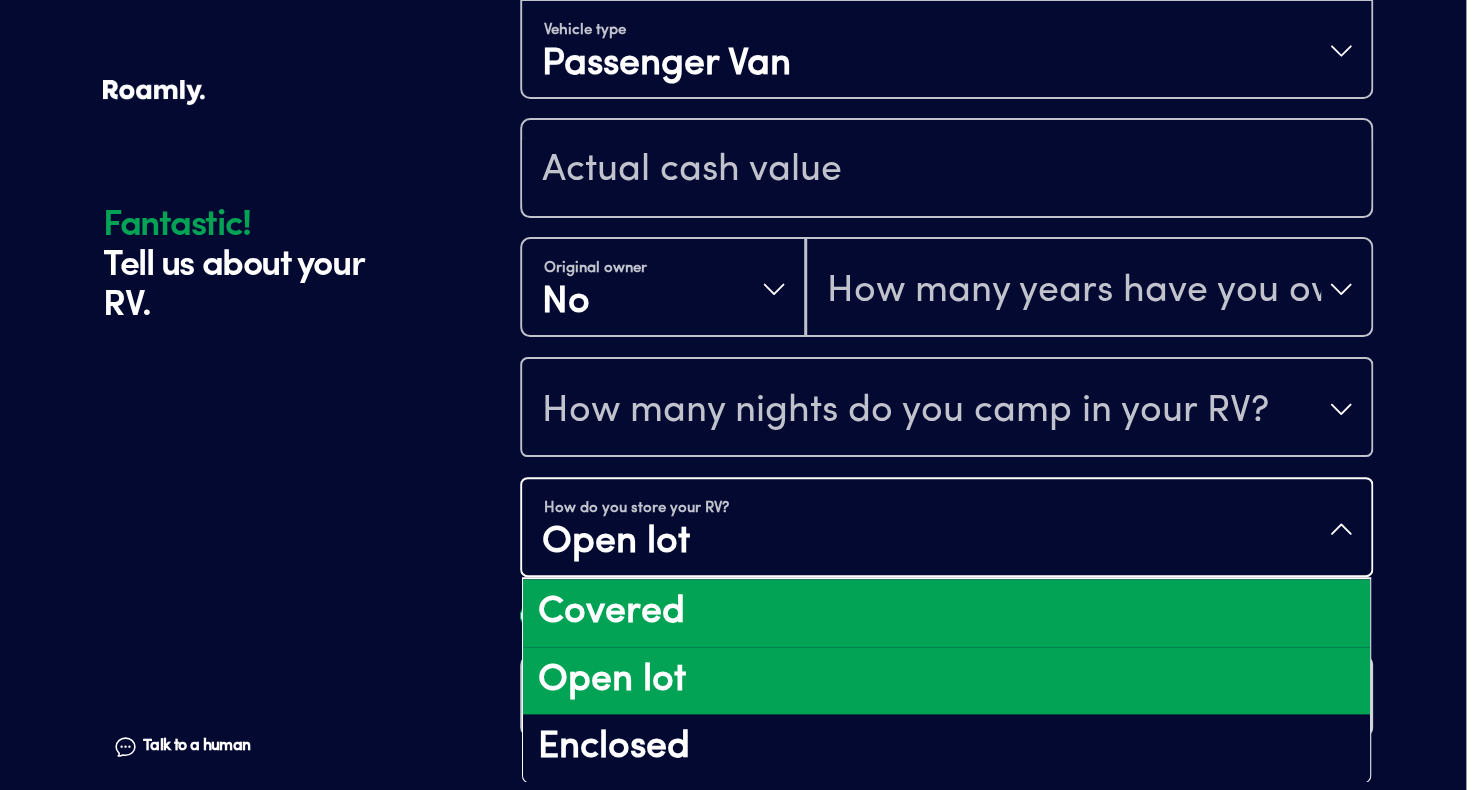 click on "Covered" at bounding box center [946, 613] 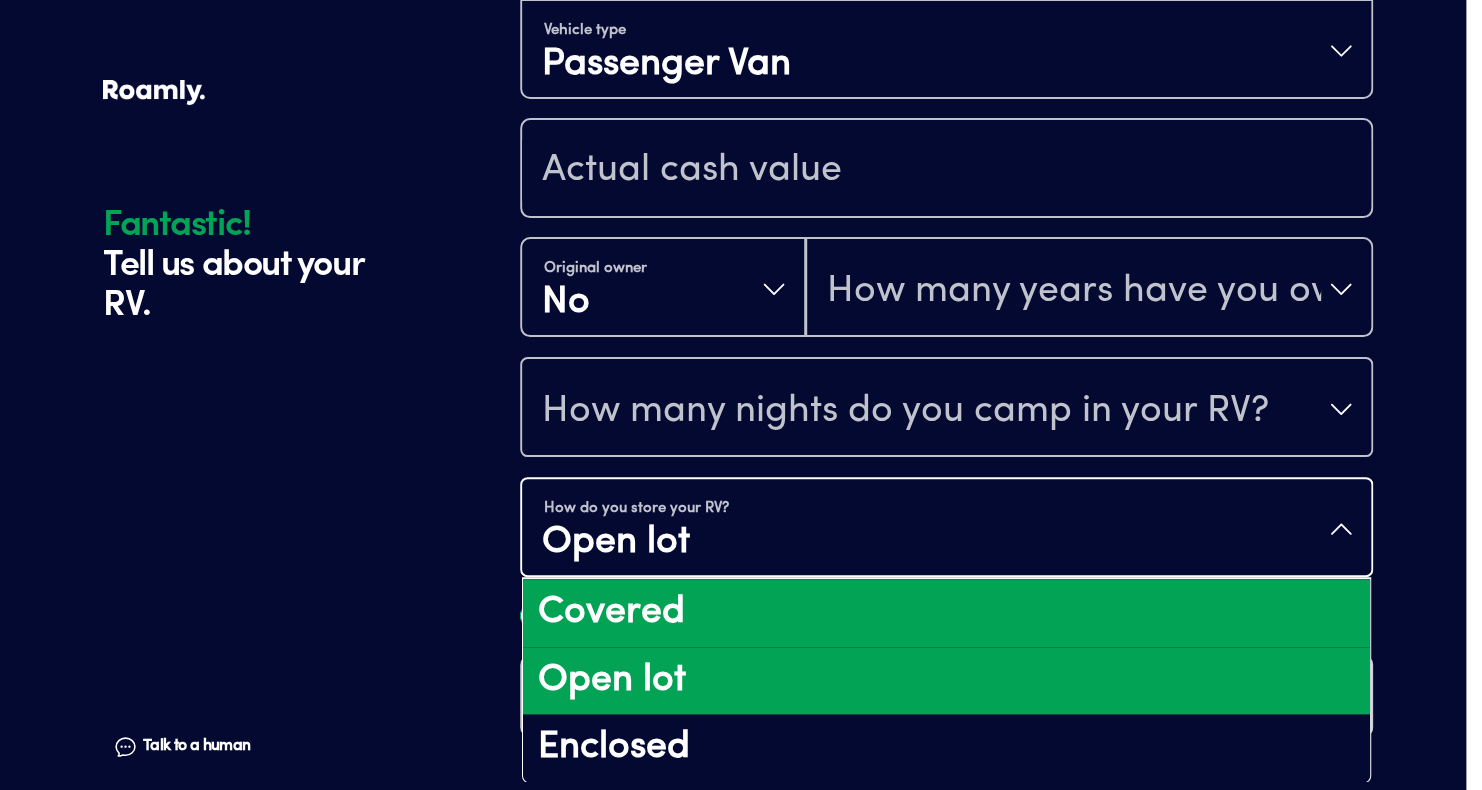 scroll, scrollTop: 0, scrollLeft: 0, axis: both 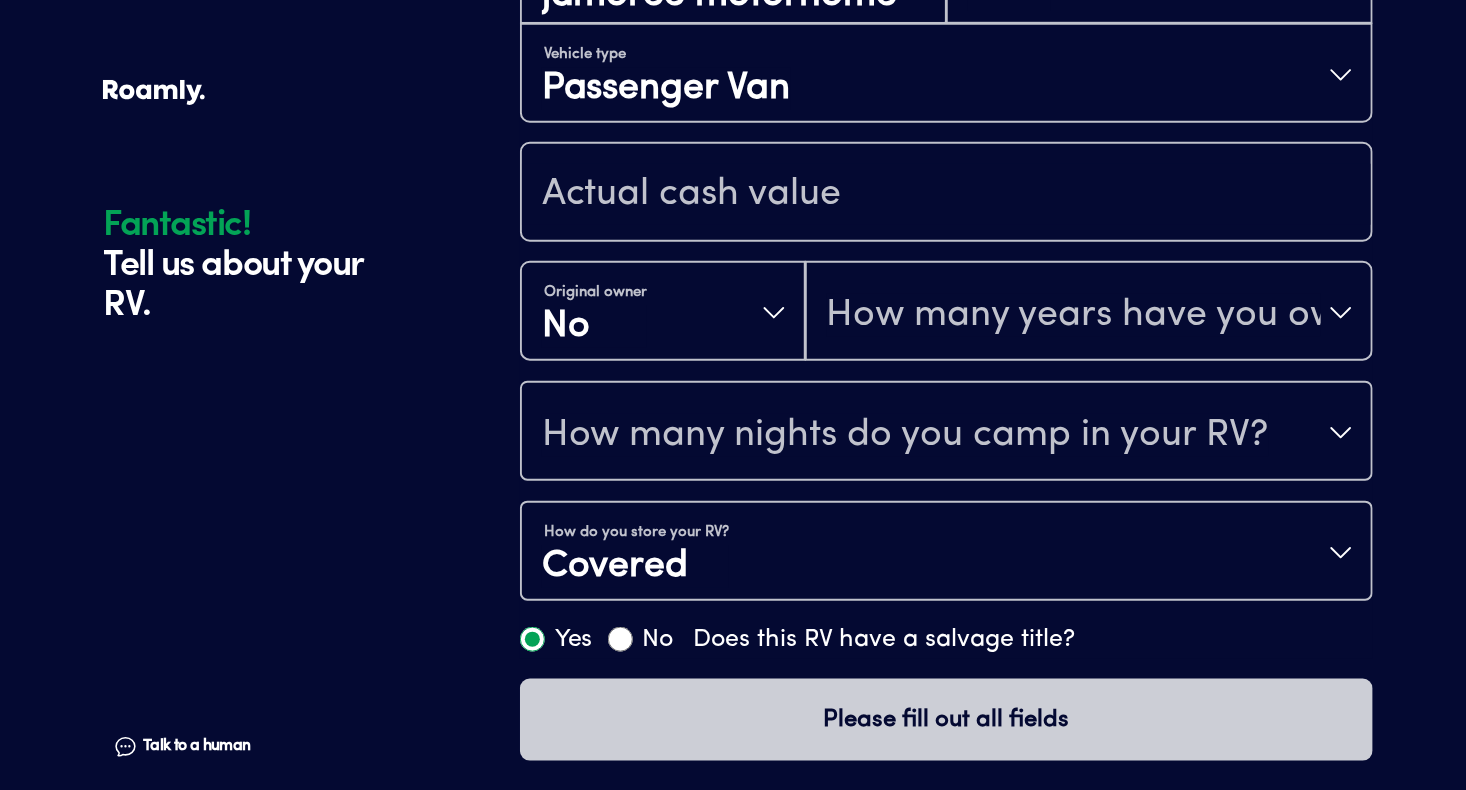 click on "Talk to a human" at bounding box center [196, 746] 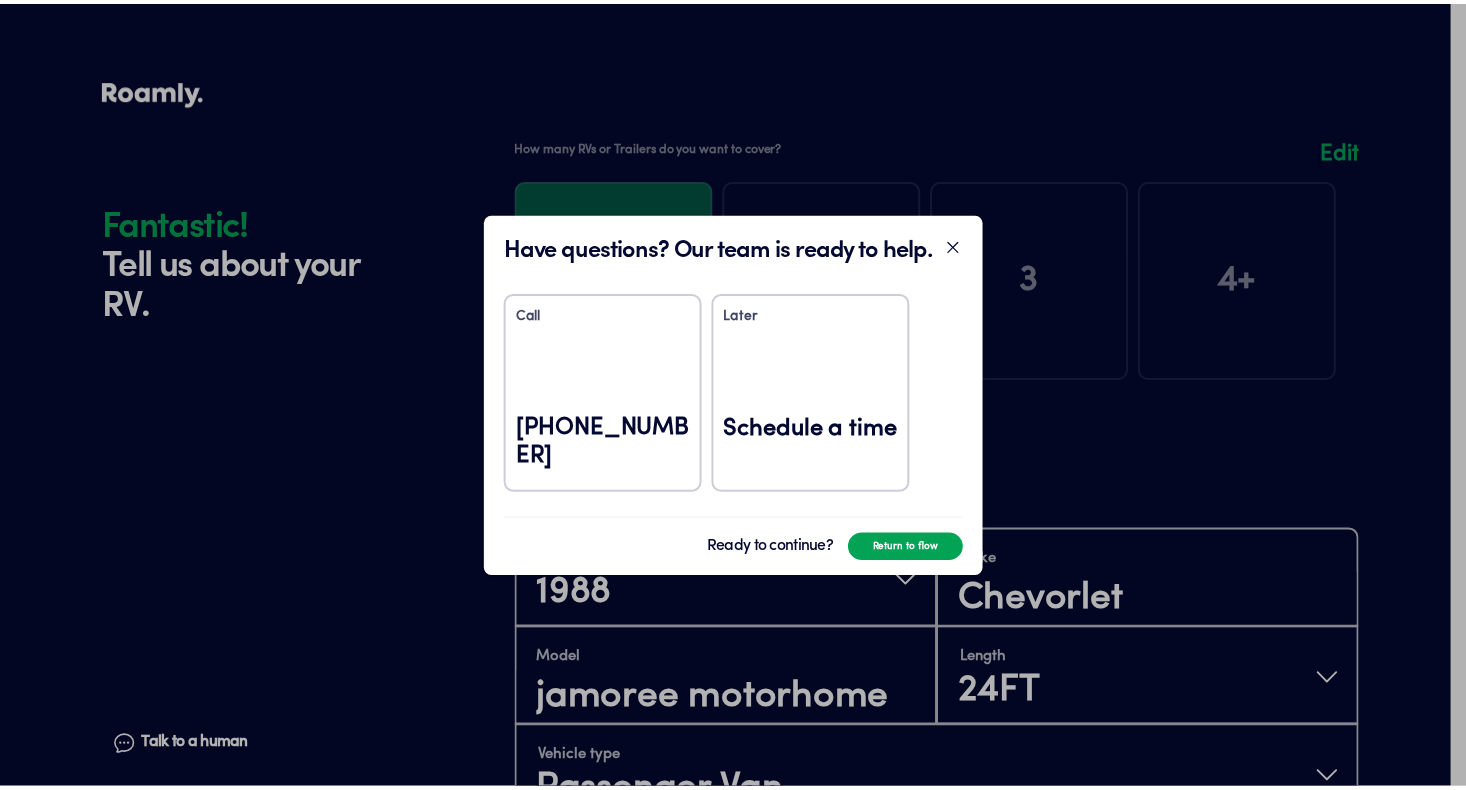 scroll, scrollTop: 0, scrollLeft: 0, axis: both 